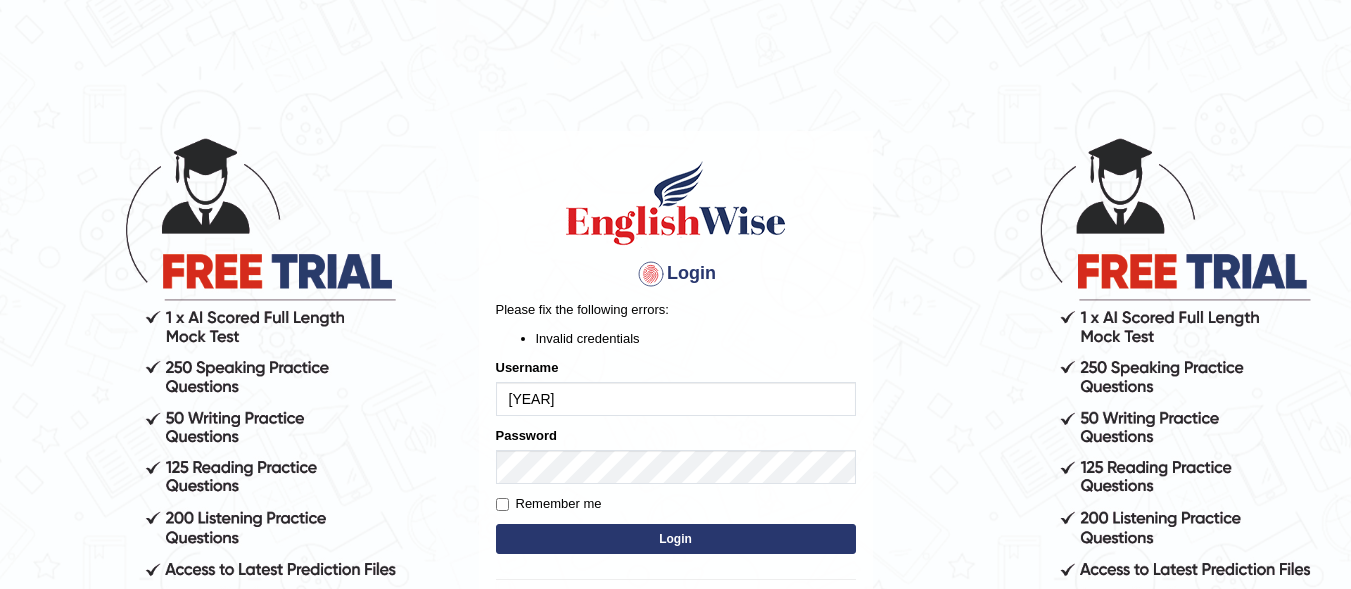 scroll, scrollTop: 0, scrollLeft: 0, axis: both 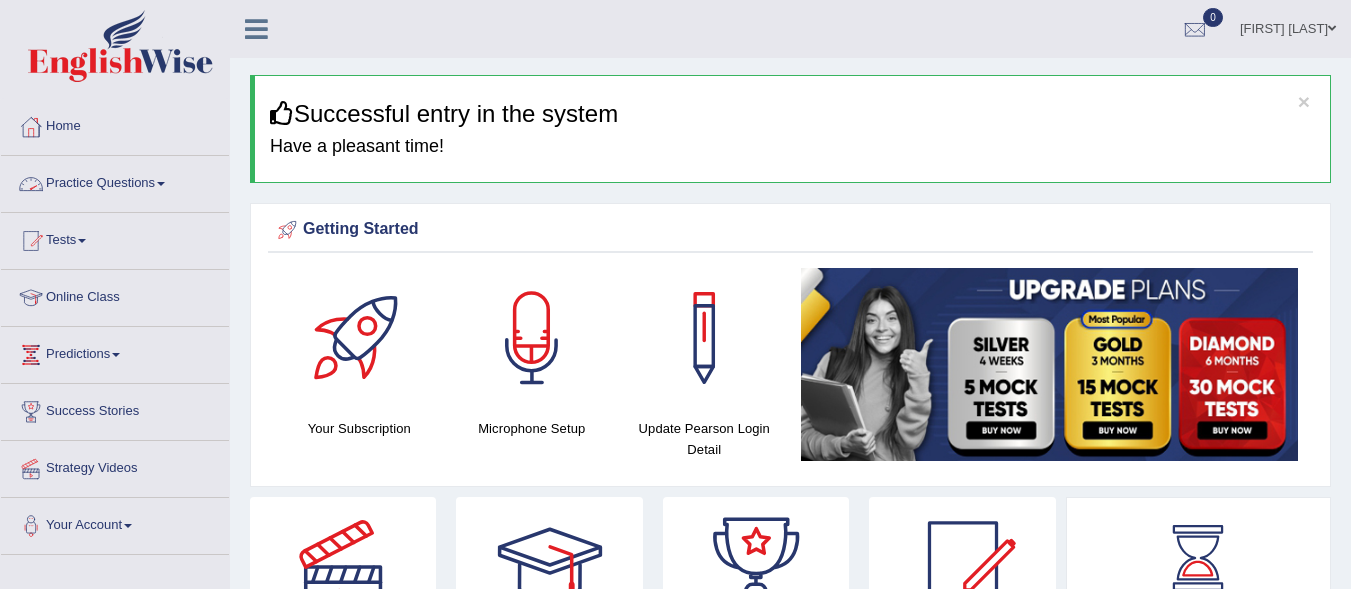 click on "Practice Questions" at bounding box center [115, 181] 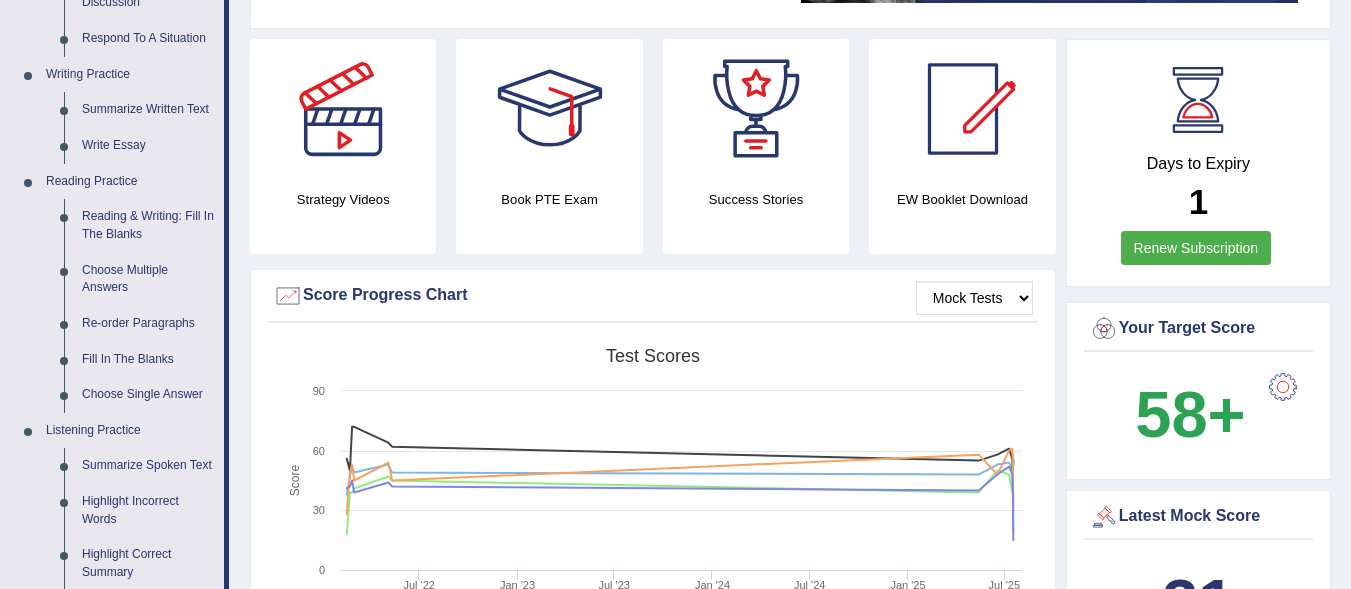 scroll, scrollTop: 457, scrollLeft: 0, axis: vertical 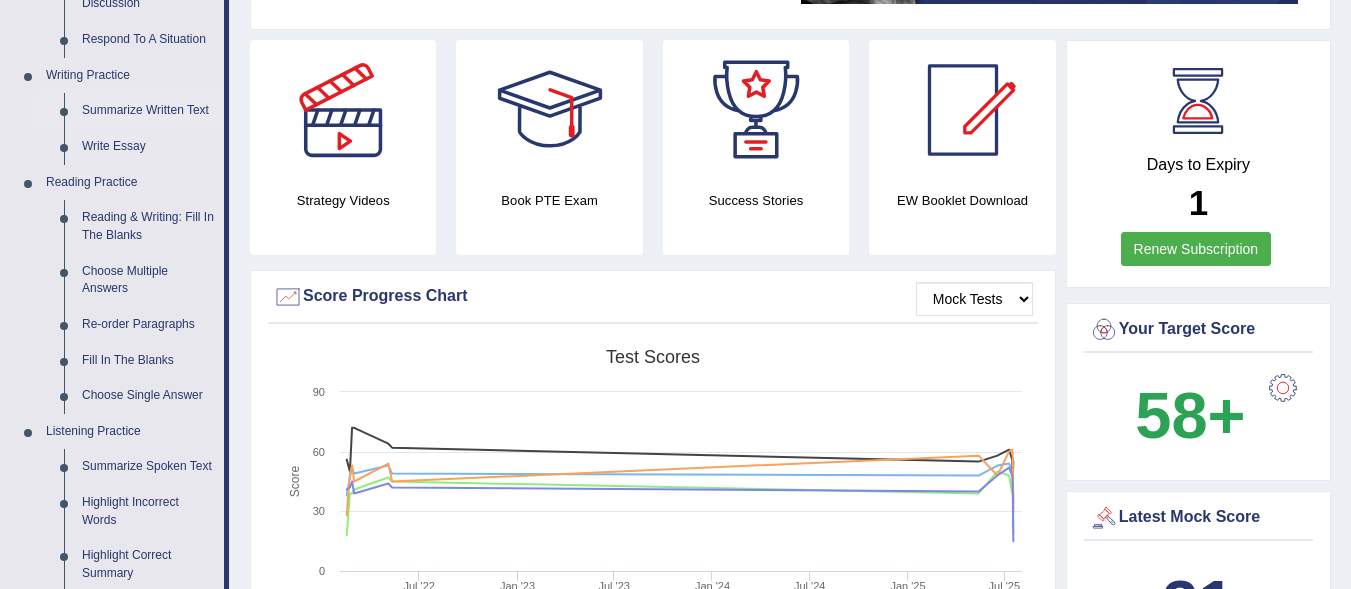 click on "Summarize Written Text" at bounding box center [148, 111] 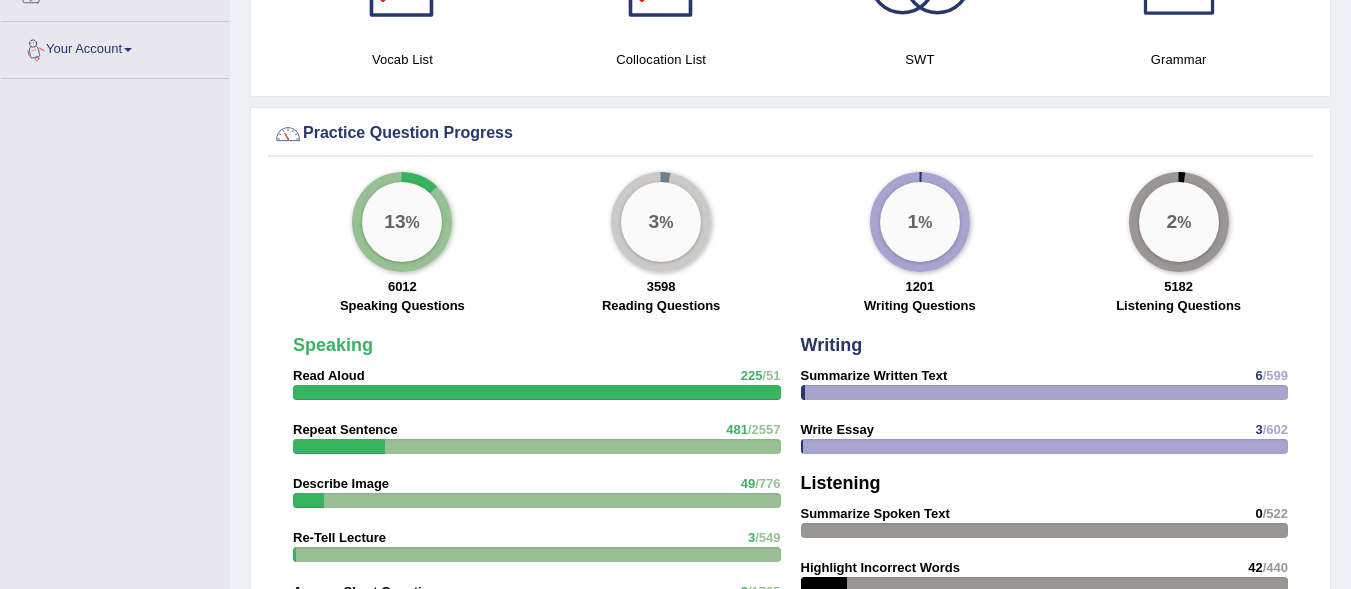 scroll, scrollTop: 1422, scrollLeft: 0, axis: vertical 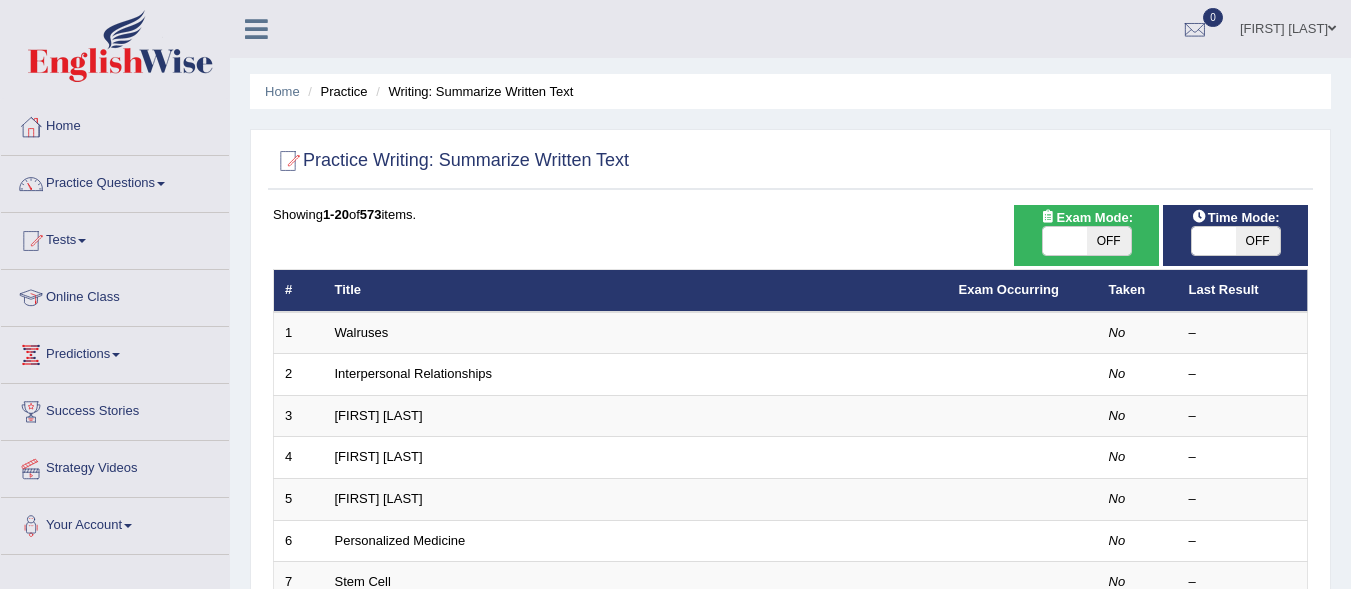 click on "OFF" at bounding box center [1109, 241] 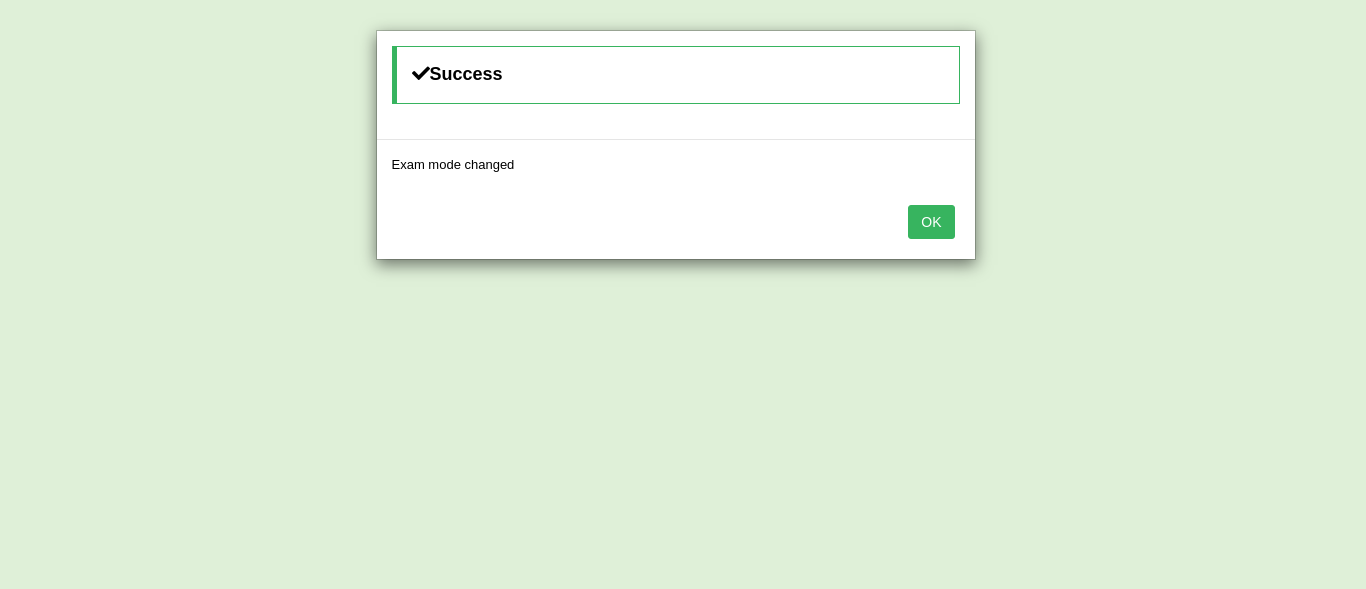 click on "OK" at bounding box center (931, 222) 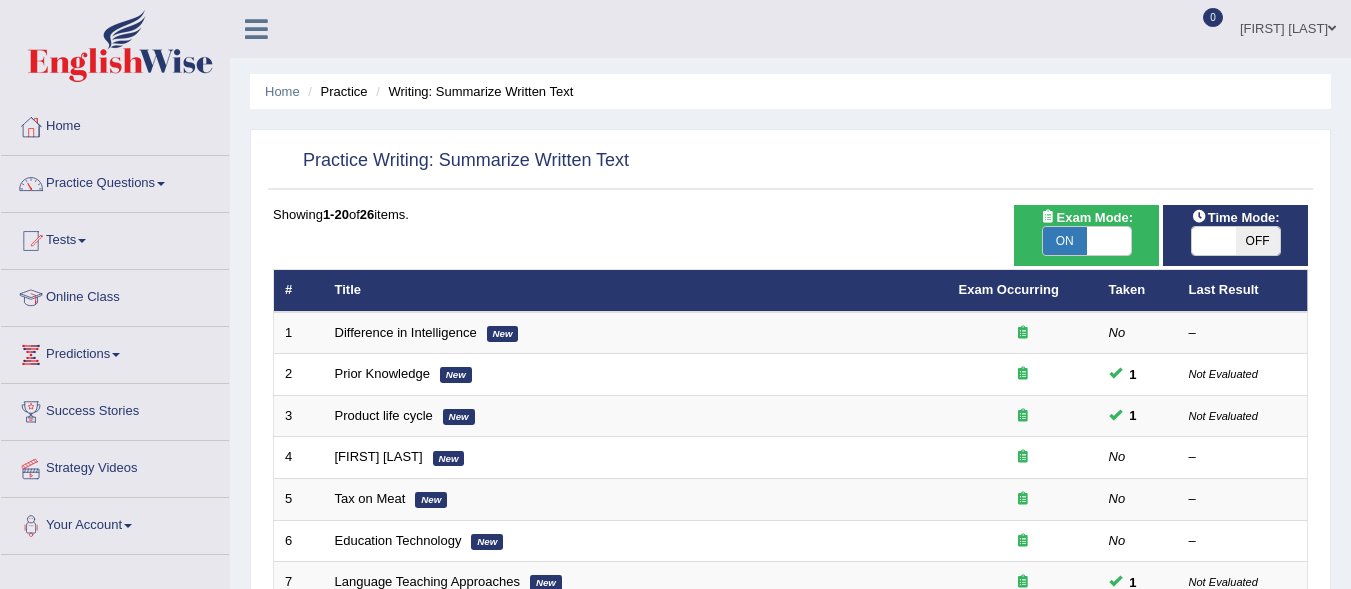 scroll, scrollTop: 0, scrollLeft: 0, axis: both 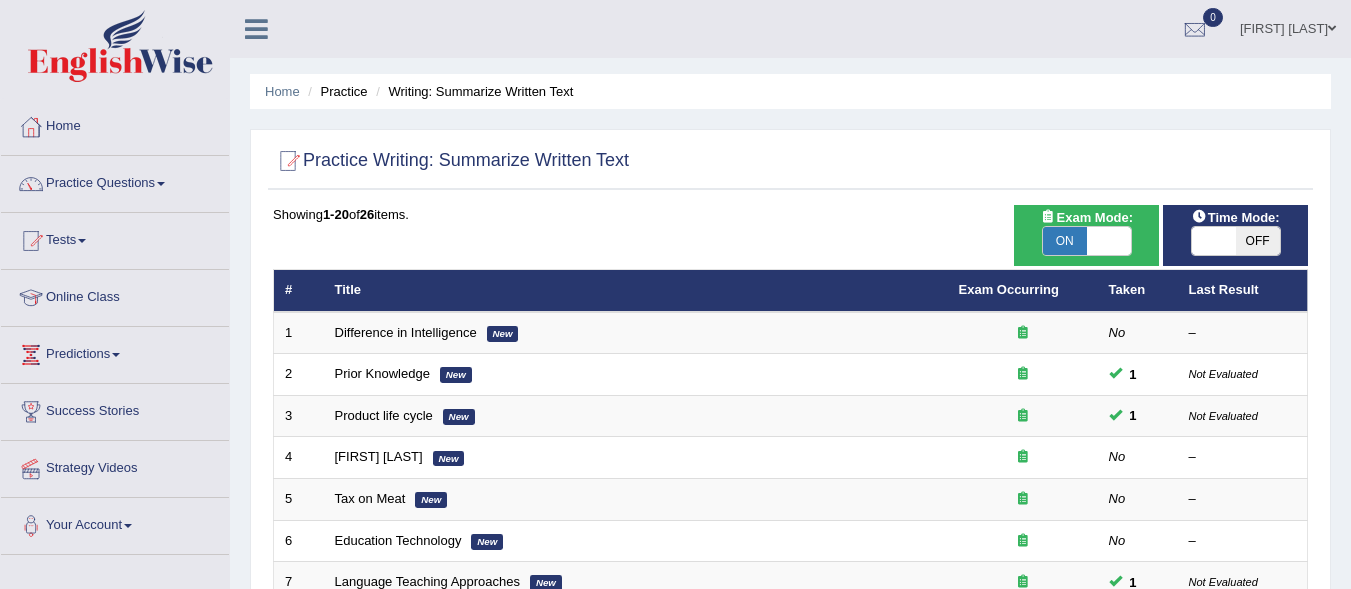 click on "OFF" at bounding box center (1258, 241) 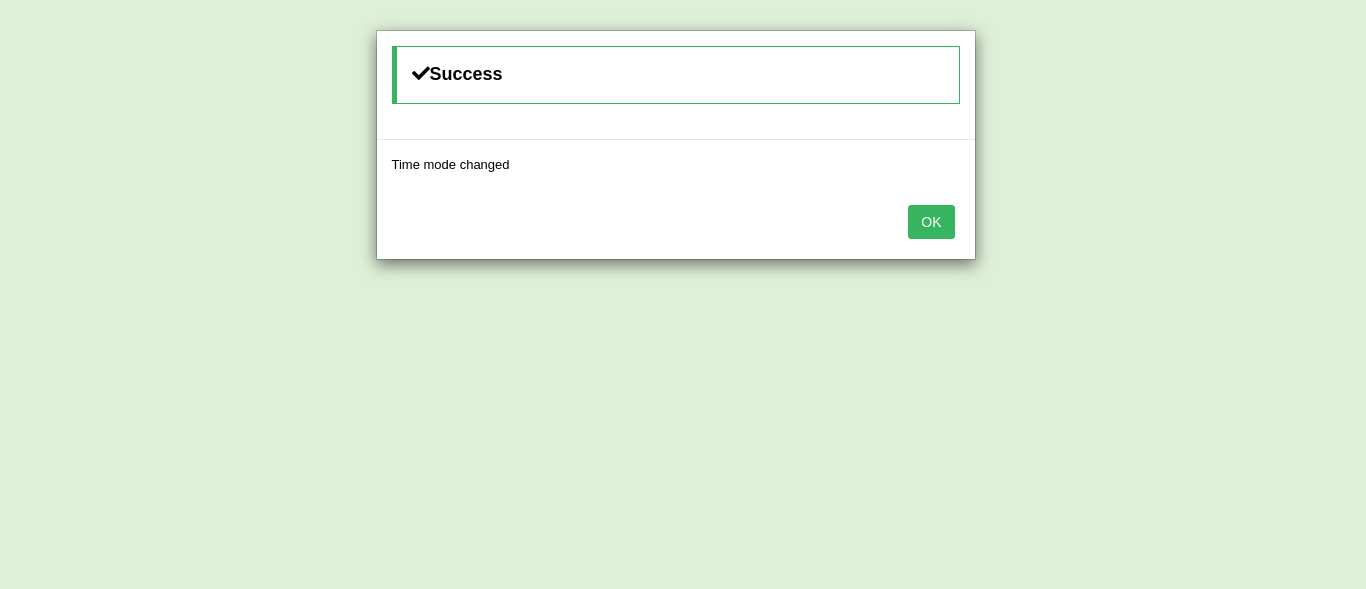 click on "OK" at bounding box center (931, 222) 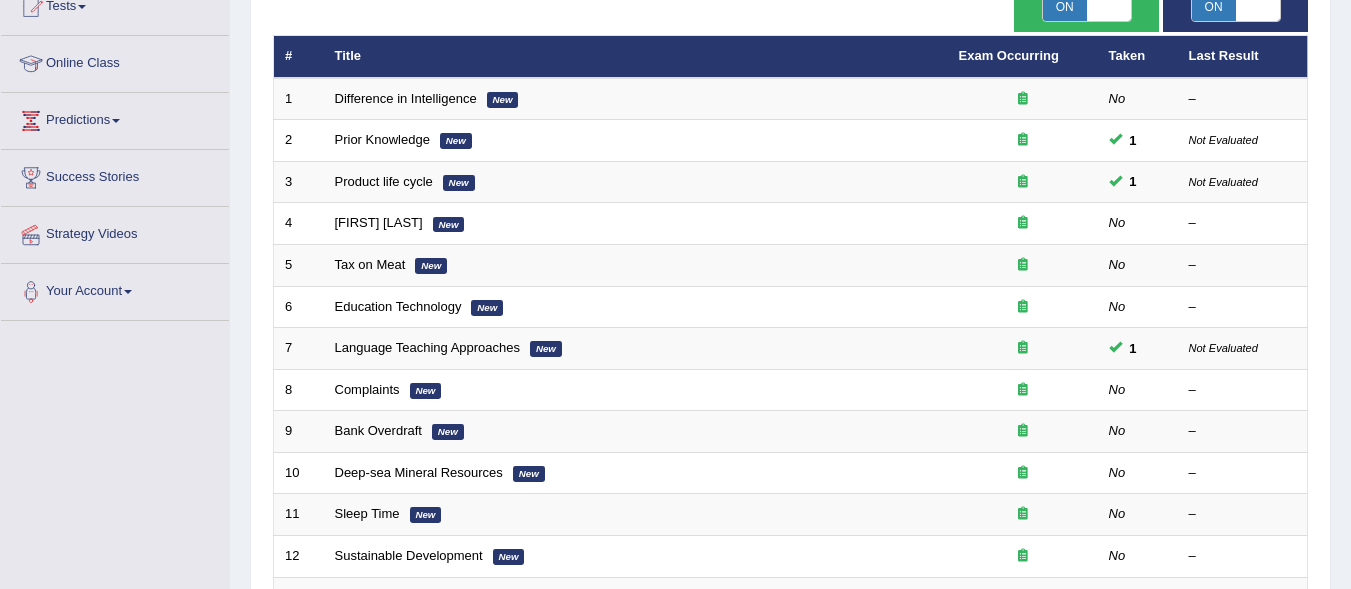 scroll, scrollTop: 240, scrollLeft: 0, axis: vertical 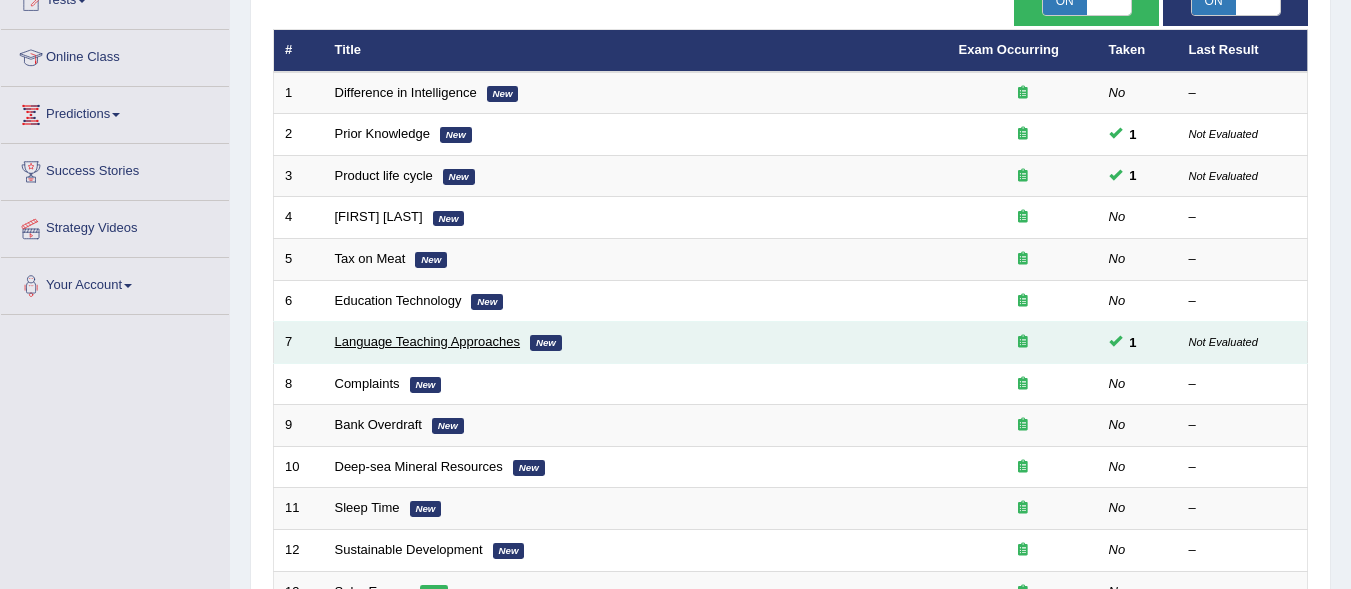 click on "Language Teaching Approaches" at bounding box center (428, 341) 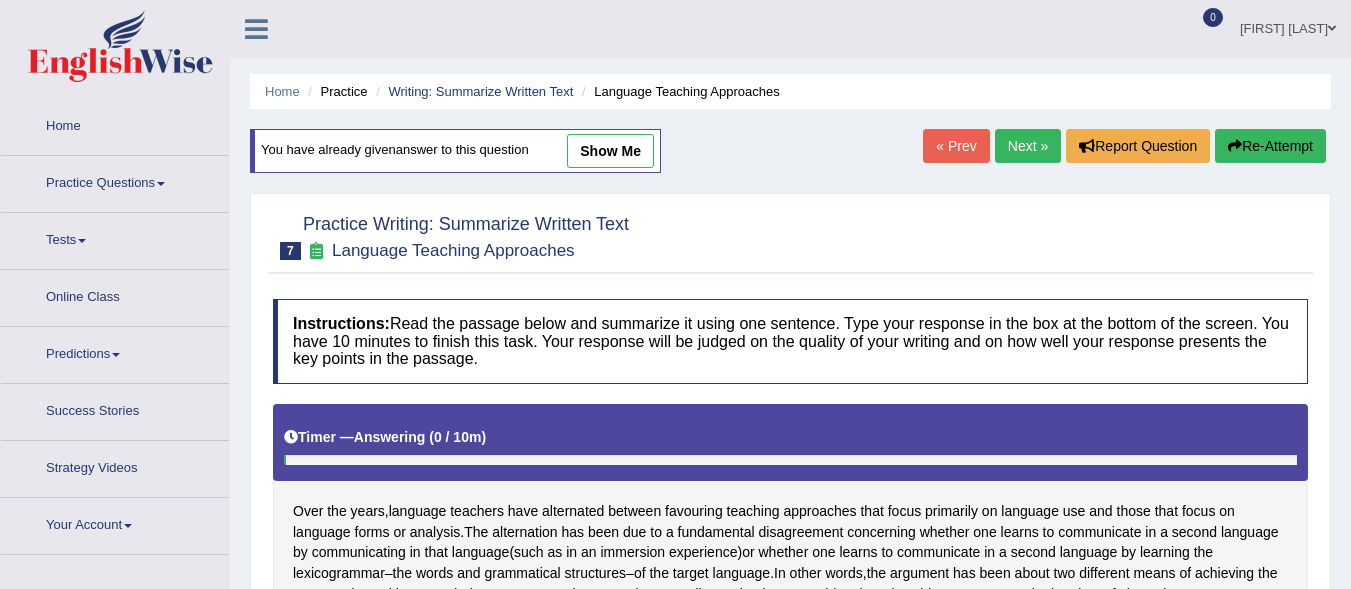 scroll, scrollTop: 179, scrollLeft: 0, axis: vertical 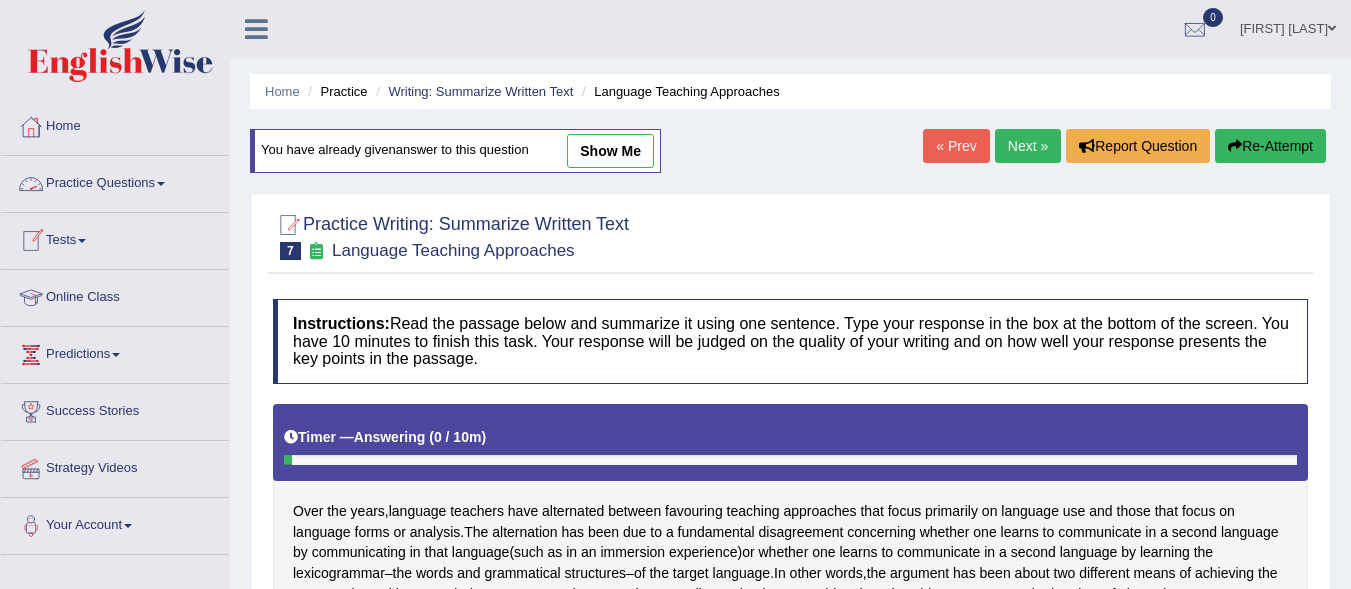 click on "Practice Questions" at bounding box center (115, 181) 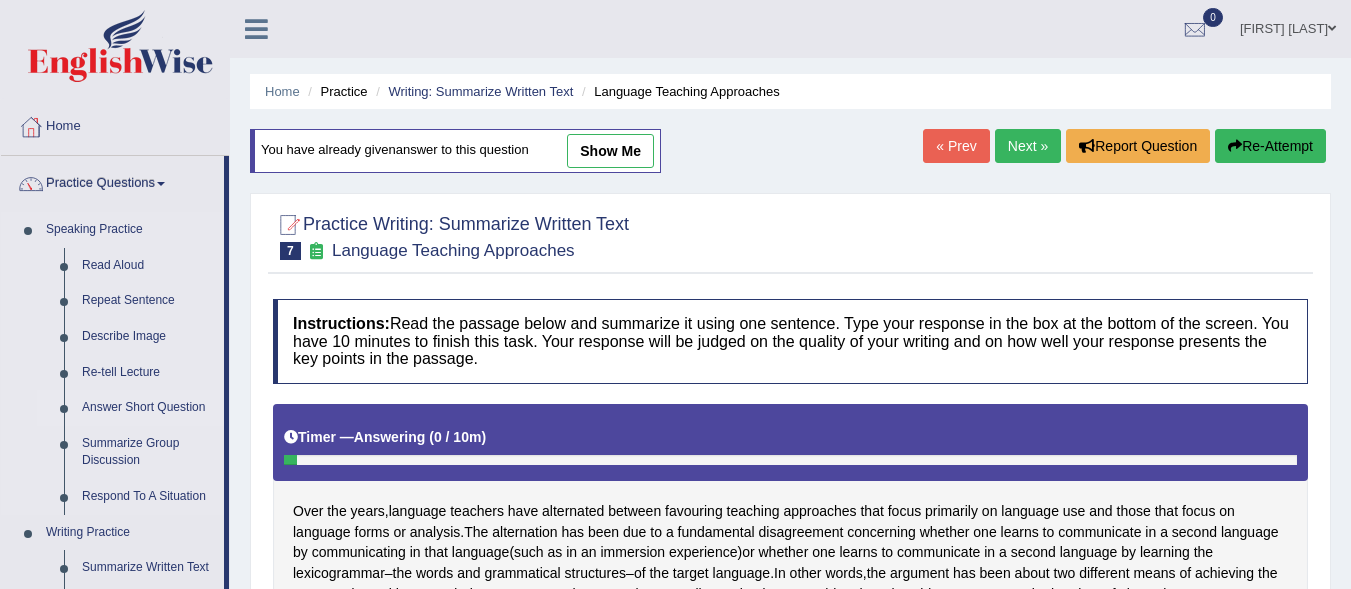 scroll, scrollTop: 192, scrollLeft: 0, axis: vertical 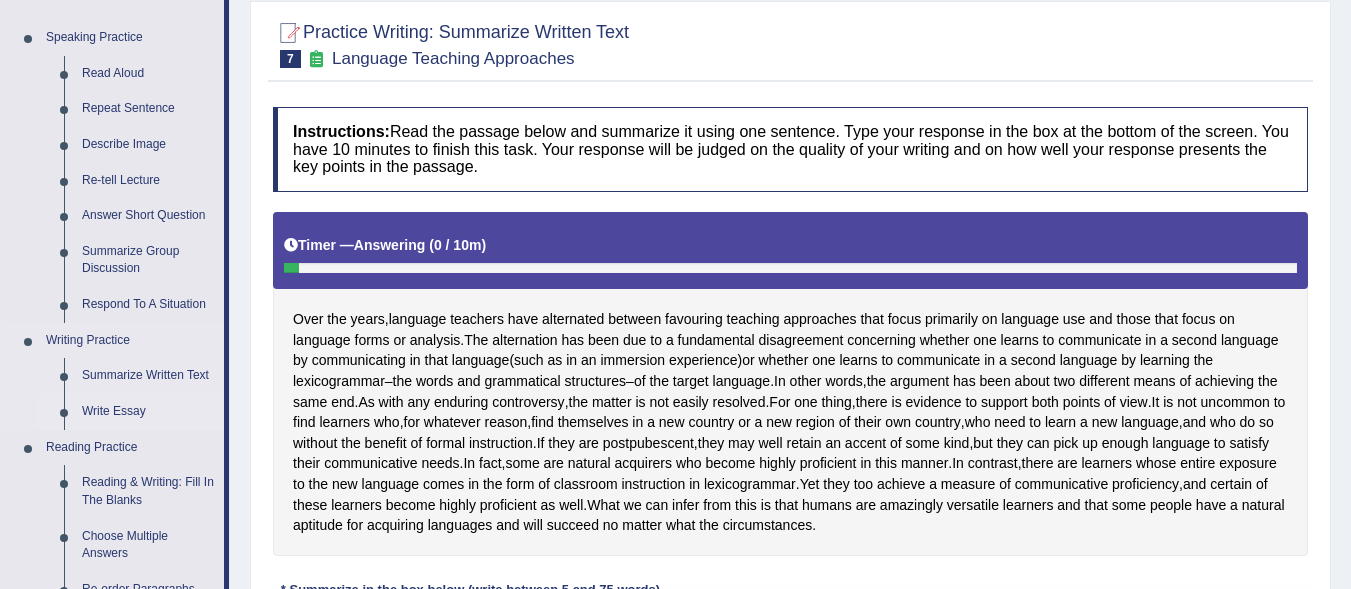 click on "Write Essay" at bounding box center [148, 412] 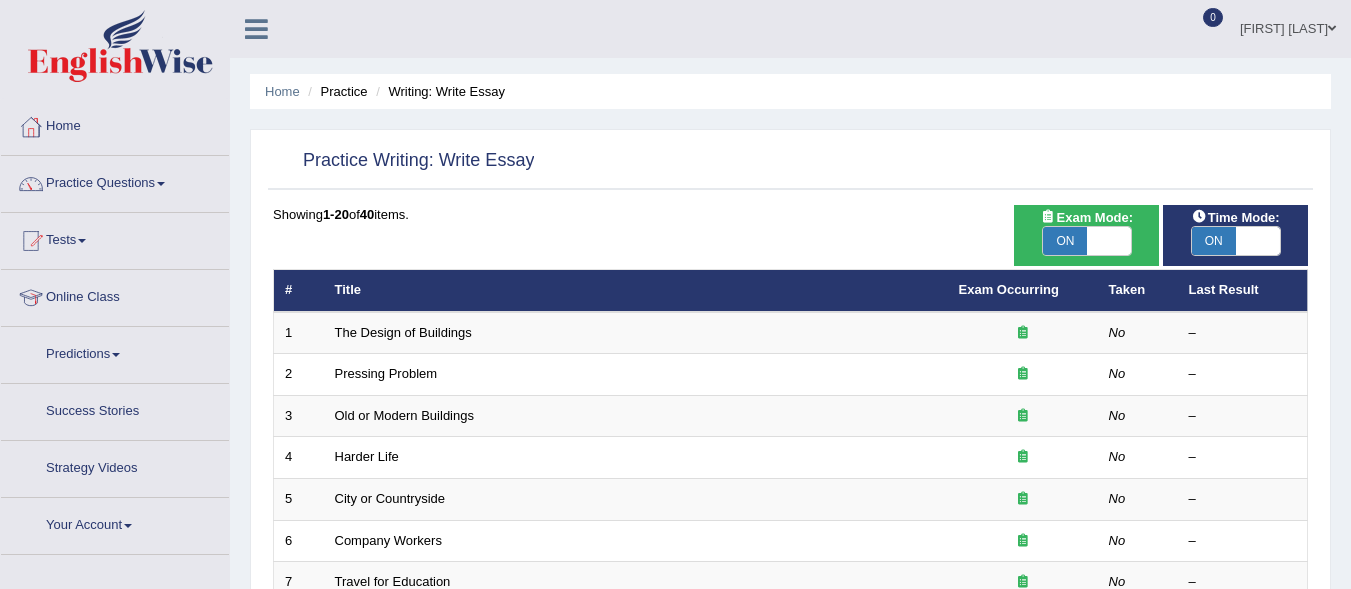 scroll, scrollTop: 0, scrollLeft: 0, axis: both 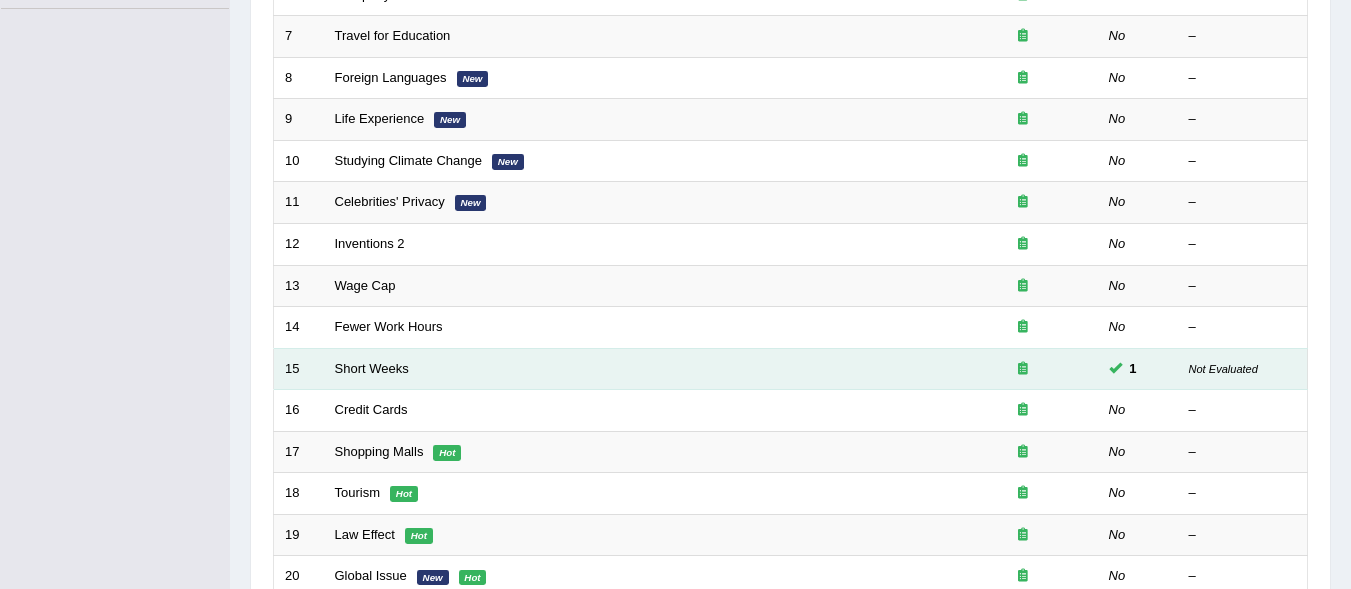 click on "Short Weeks" at bounding box center (636, 369) 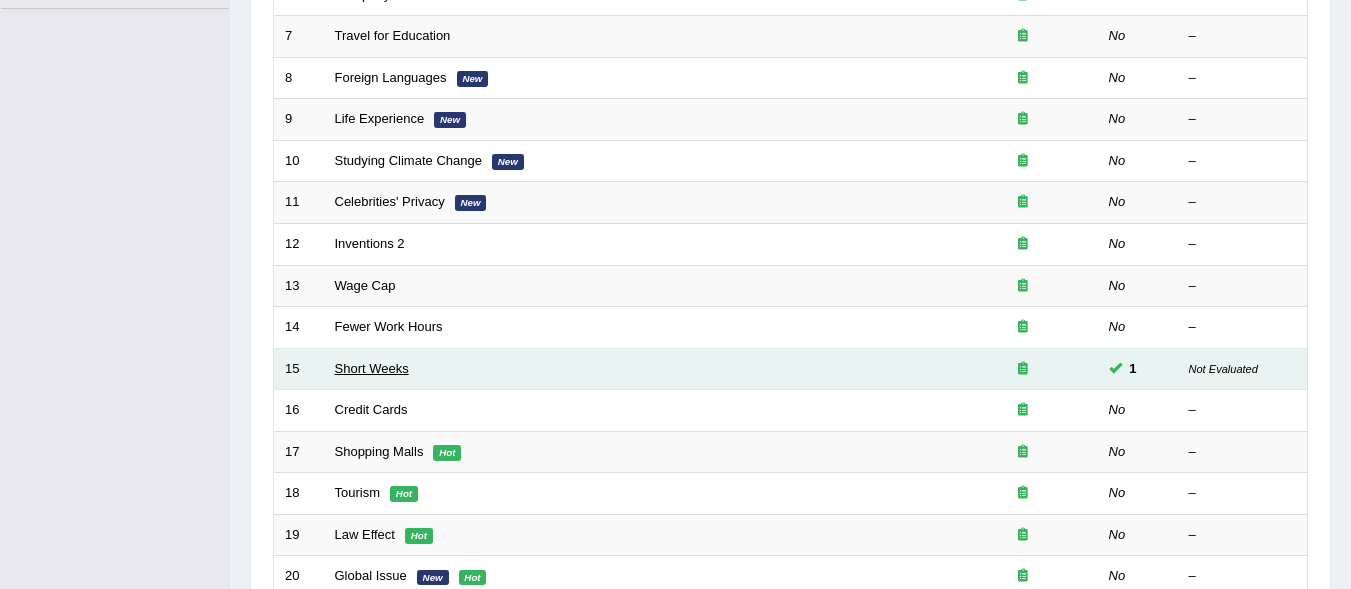 click on "Short Weeks" at bounding box center (372, 368) 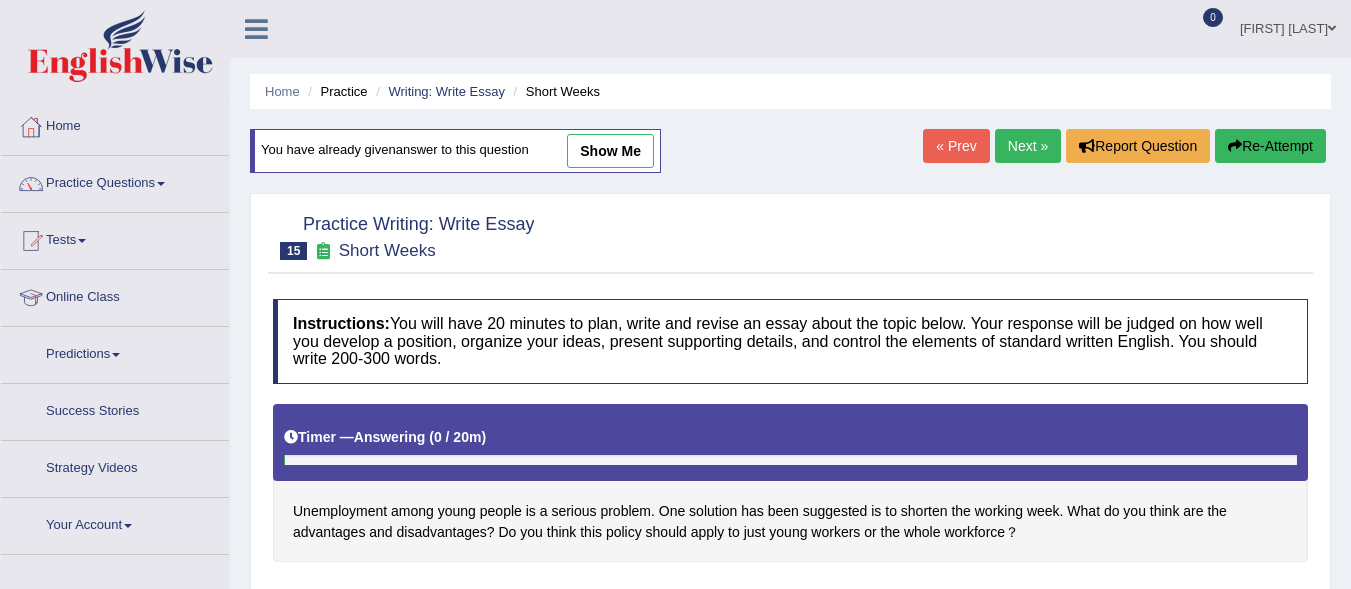 scroll, scrollTop: 0, scrollLeft: 0, axis: both 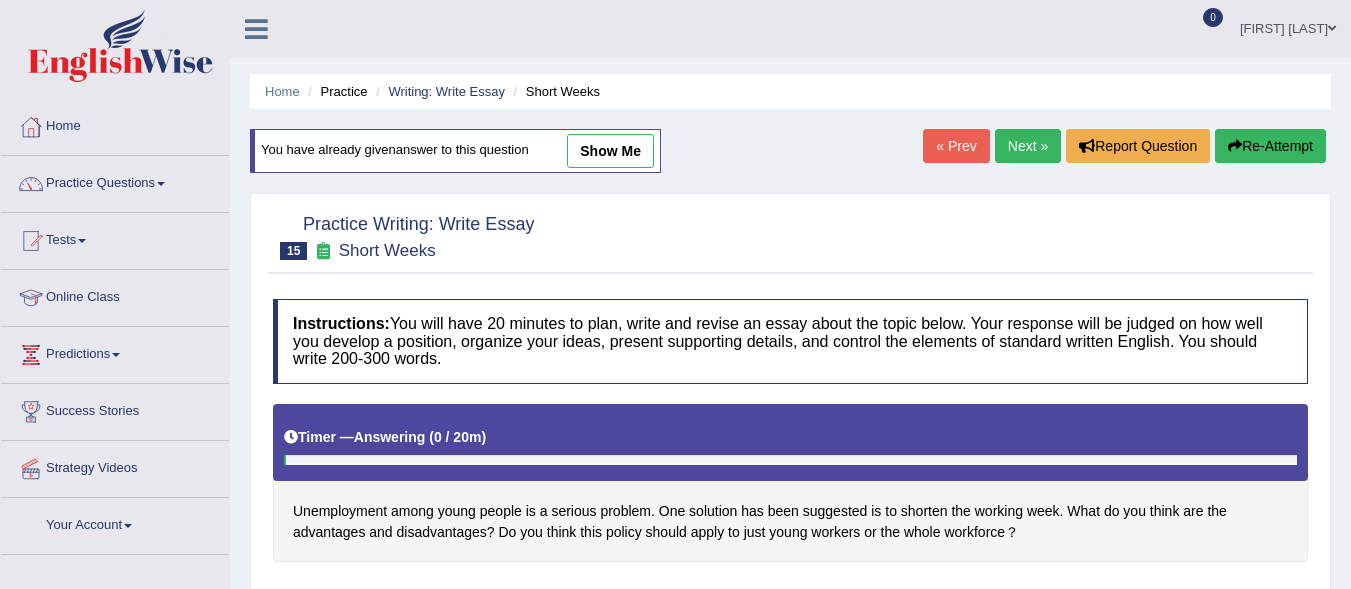 click on "show me" at bounding box center (610, 151) 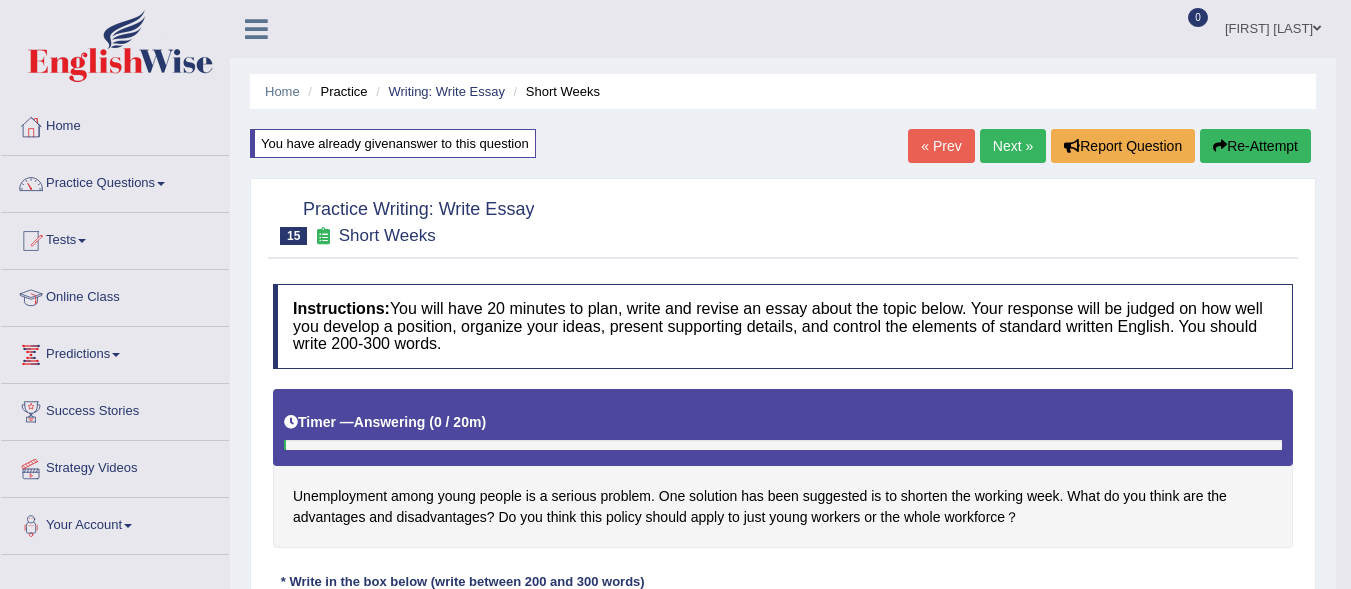 type on "The increasing influence of unemployment on lives has ignited numerous discussions. This matter is particularly pertinent due to its effects on both individuals and communities. In this essay, I will examine the advantages and disadvantages of the statement unemployment and their implications for the society.
One of the primary advantages of the increasing job opportunities lies in the significanyt enchancement of increasing awarness. Resreach had demonstrated that improving outcomes has had a subtantial impact on increasing knowledge yielding poistive outcomes for wide range of individuals. Moreover, an additionl benefits of improving thr quality of life is its ability to improving access to information. Consequently, the advantages of the reducing travel time are being essential for individuals and societal success.
Nonetheless, despite its advanatges, unemployment can also give rise to consederable chellenges , such as . Numerous studies indicate that  ++++++++ may lead to ++++, thereby generating long..." 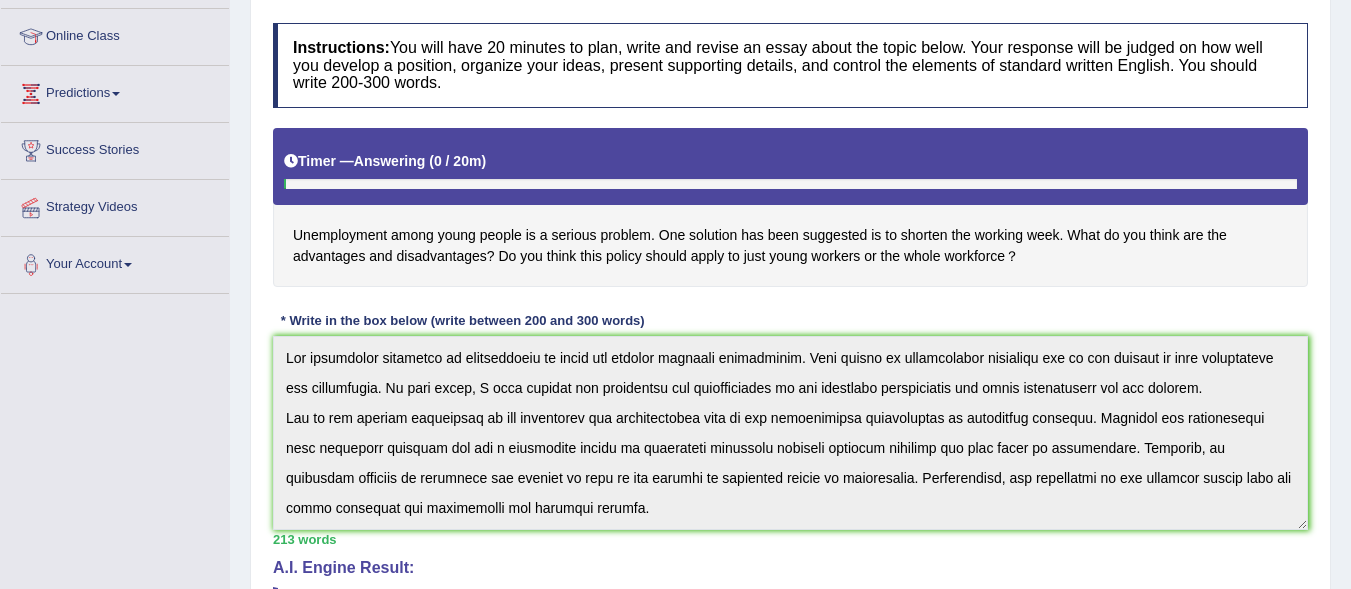 scroll, scrollTop: 266, scrollLeft: 0, axis: vertical 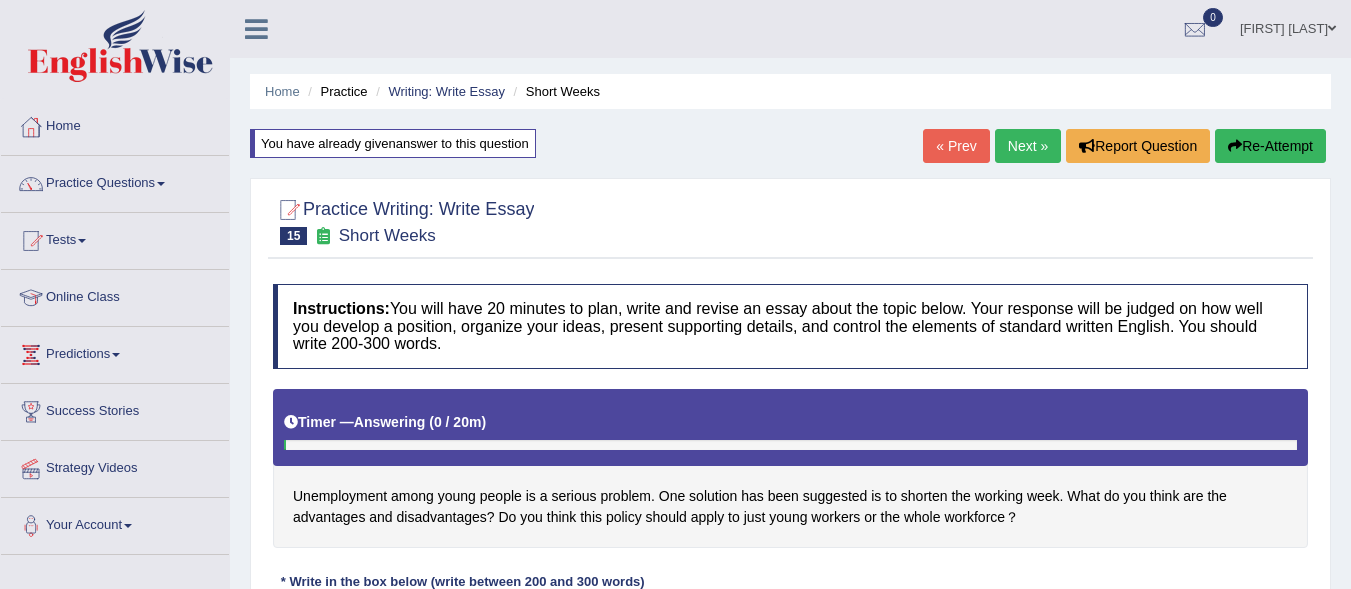 click on "Practice Questions" at bounding box center [115, 181] 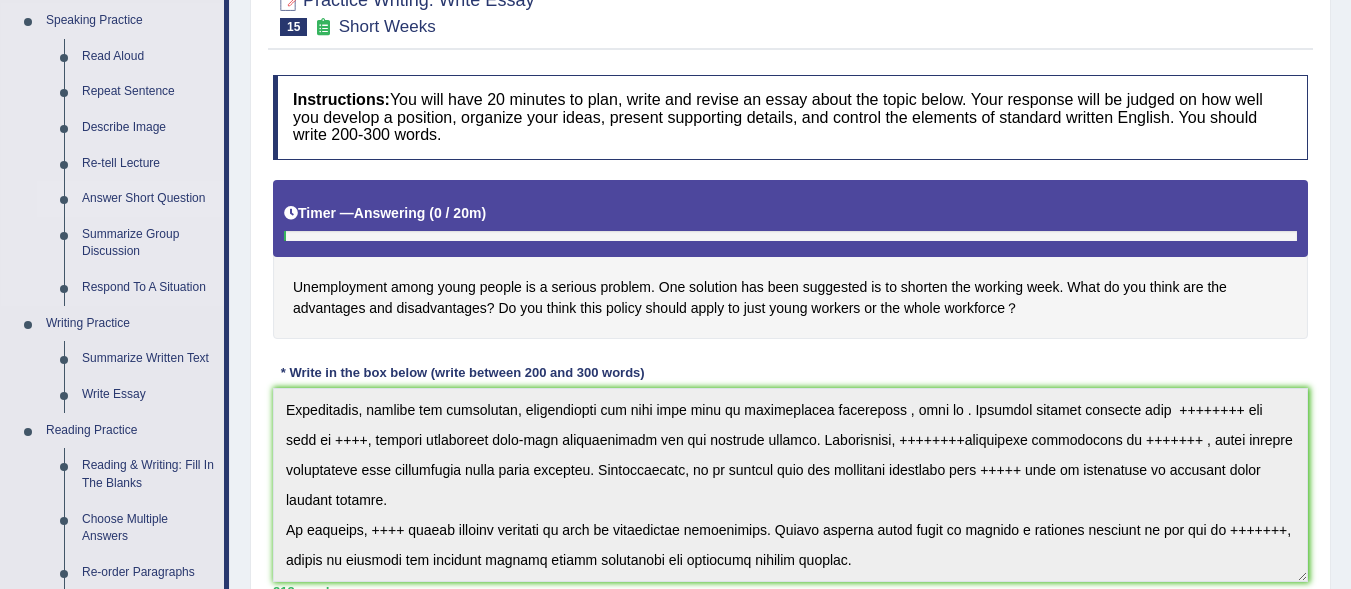 scroll, scrollTop: 219, scrollLeft: 0, axis: vertical 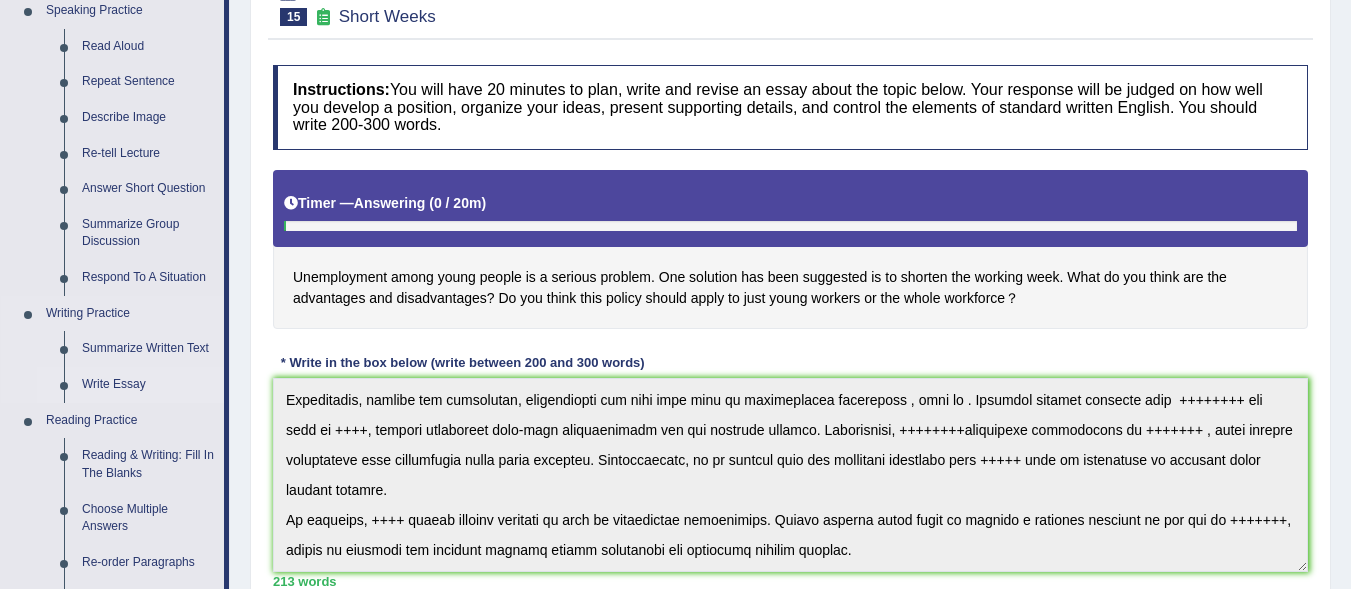click on "Write Essay" at bounding box center (148, 385) 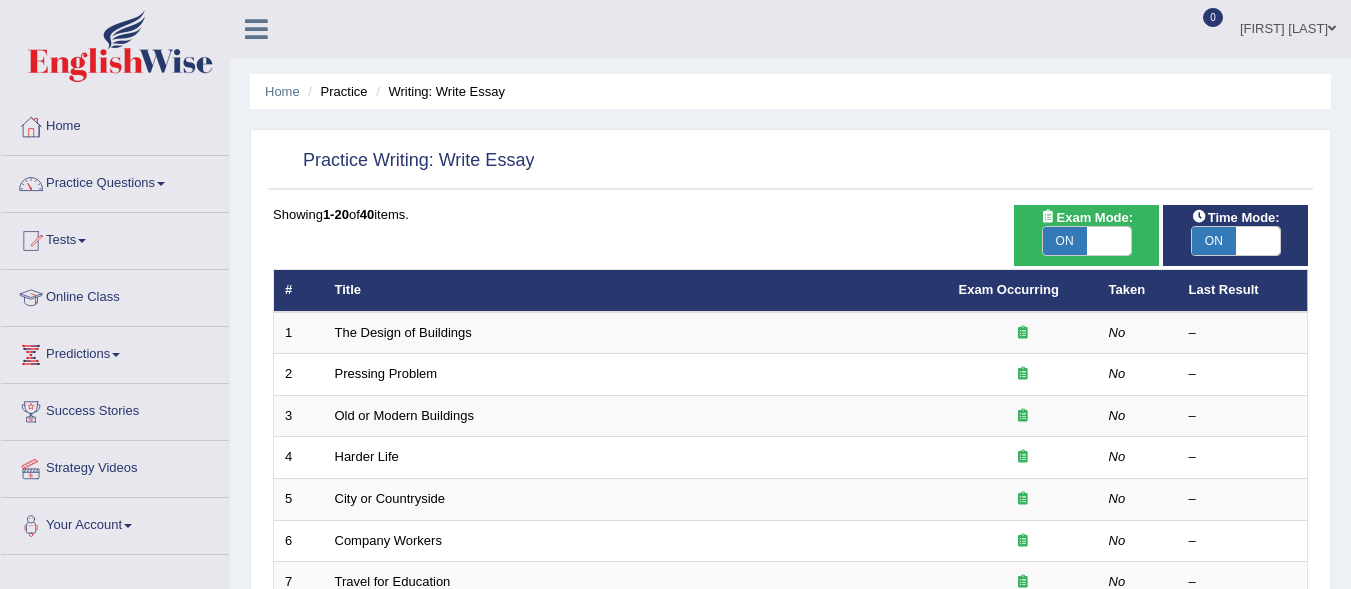 scroll, scrollTop: 0, scrollLeft: 0, axis: both 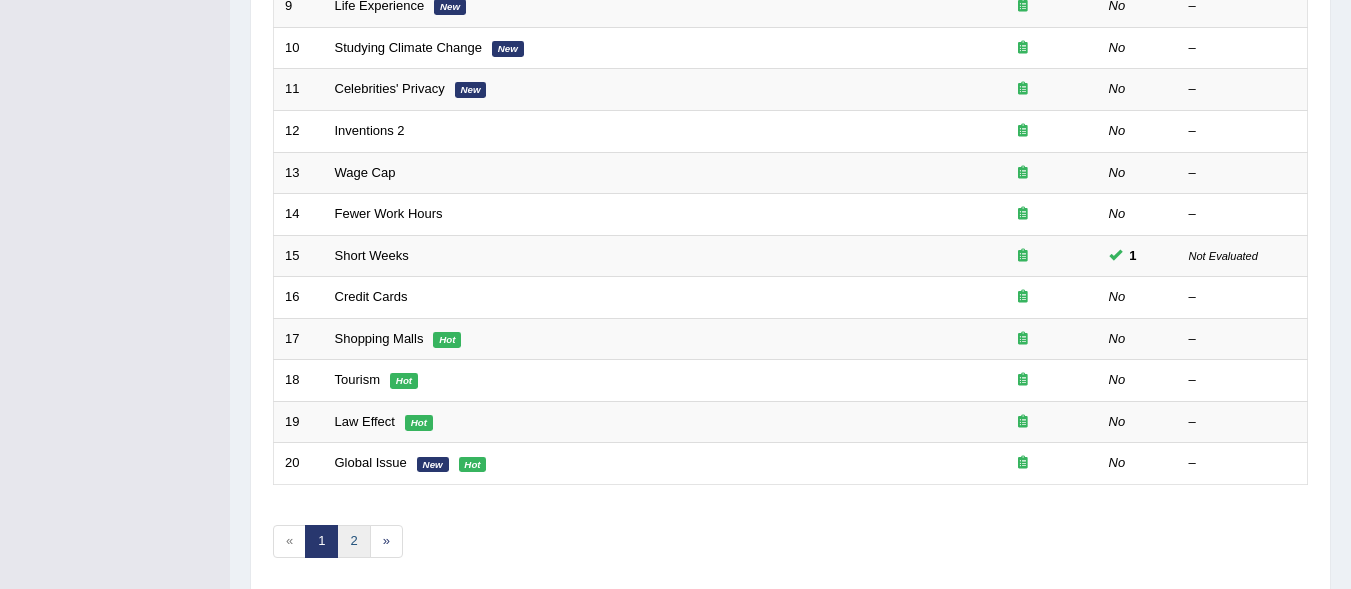 click on "2" at bounding box center (353, 541) 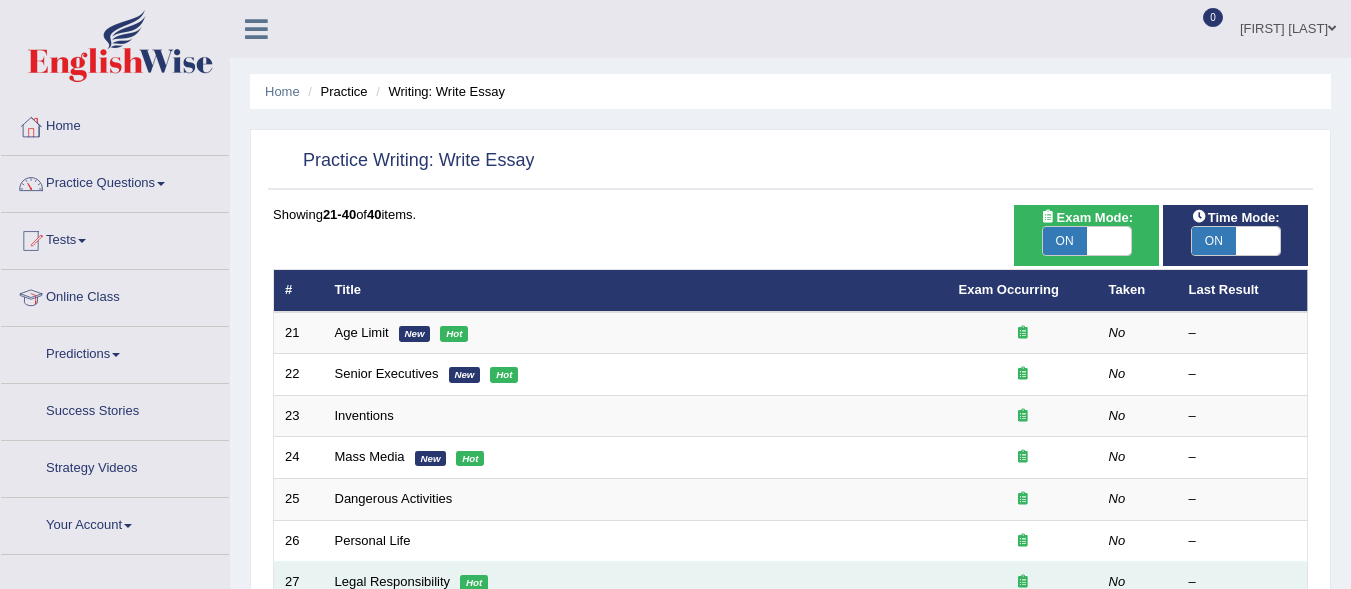 scroll, scrollTop: 0, scrollLeft: 0, axis: both 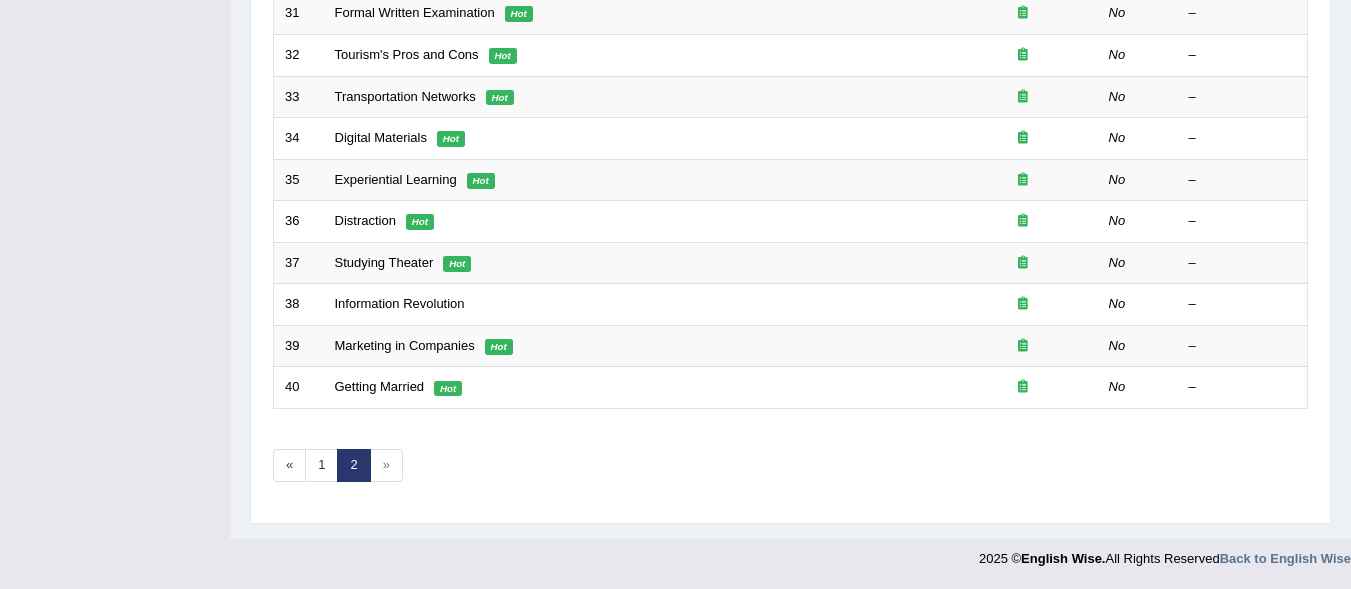 click on "Showing  21-40  of  40  items.
# Title Exam Occurring Taken Last Result
21 Age Limit New Hot No –
22 Senior Executives New Hot No –
23 Inventions No –
24 Mass Media New Hot No –
25 Dangerous Activities No –
26 Personal Life No –
27 Legal Responsibility Hot No –
28 Public Transportation Hot No –
29 Extending Life Expectancy Hot No –
30 Compulsory Learning No –
31 Formal Written Examination Hot No –
32 Tourism's Pros and Cons Hot No –
33 Transportation Networks Hot No –
34 Digital Materials Hot No –
35 Experiential Learning Hot No –
36 Distraction Hot No –
37 Studying Theater Hot No –
38 Information Revolution No –
39 Marketing in Companies Hot No –
40 Getting Married Hot No –
«
1
2
»" at bounding box center (790, -12) 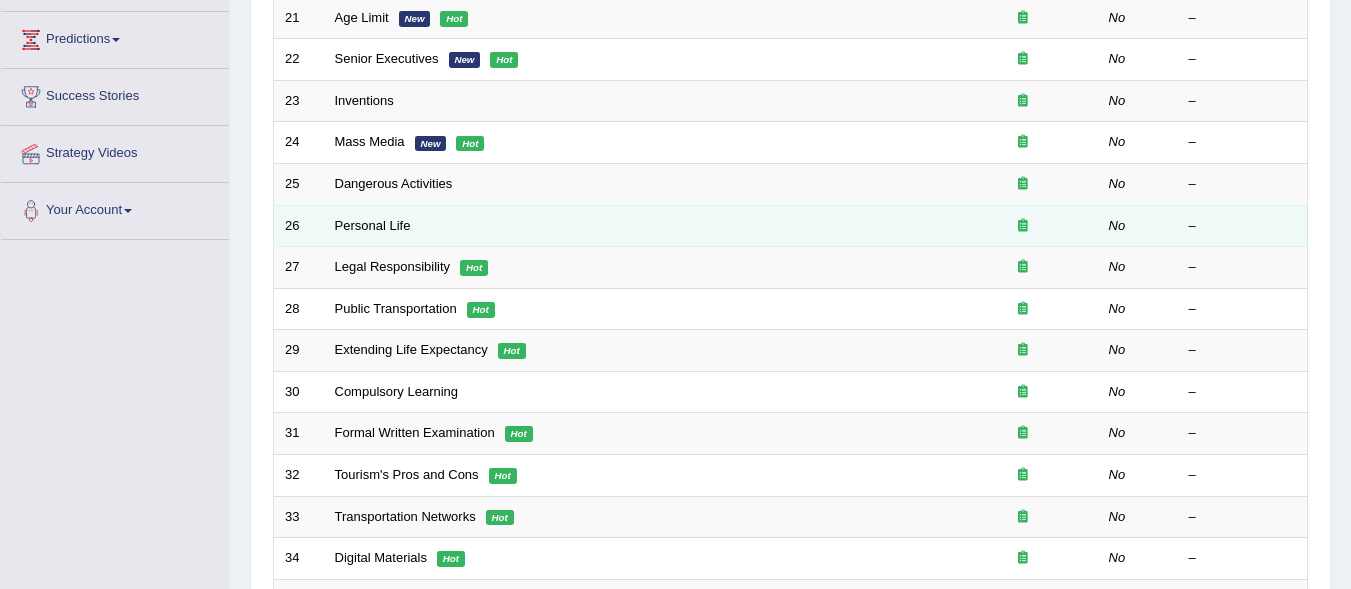 scroll, scrollTop: 319, scrollLeft: 0, axis: vertical 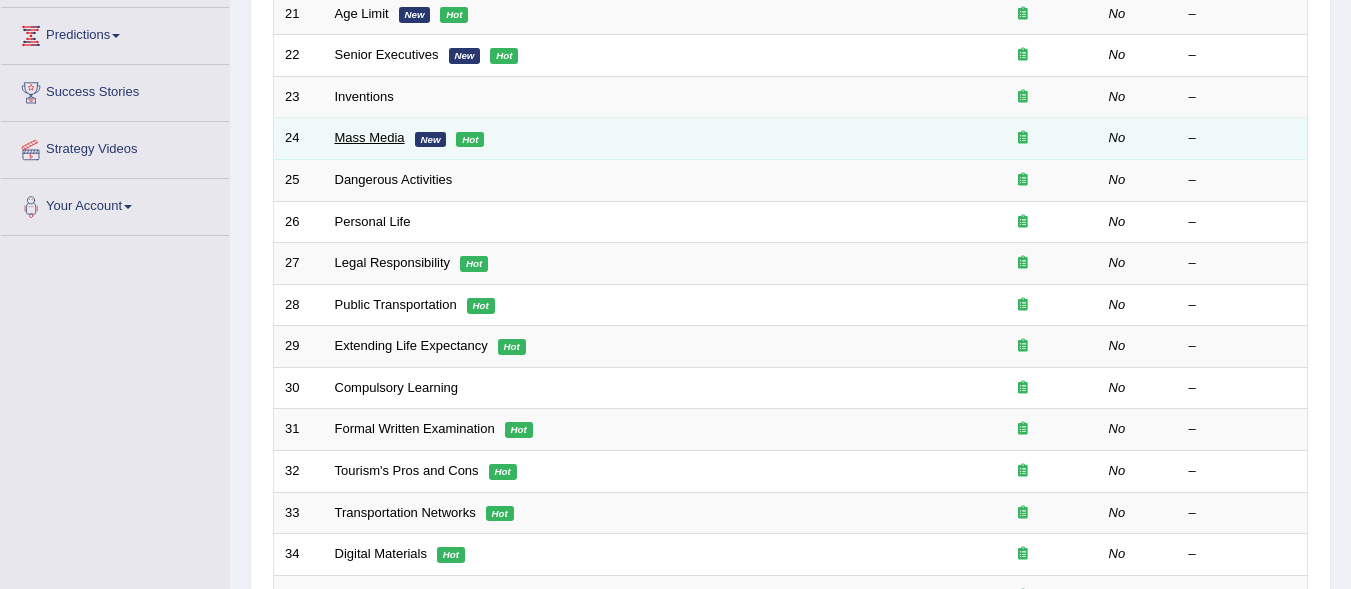 click on "Mass Media" at bounding box center [370, 137] 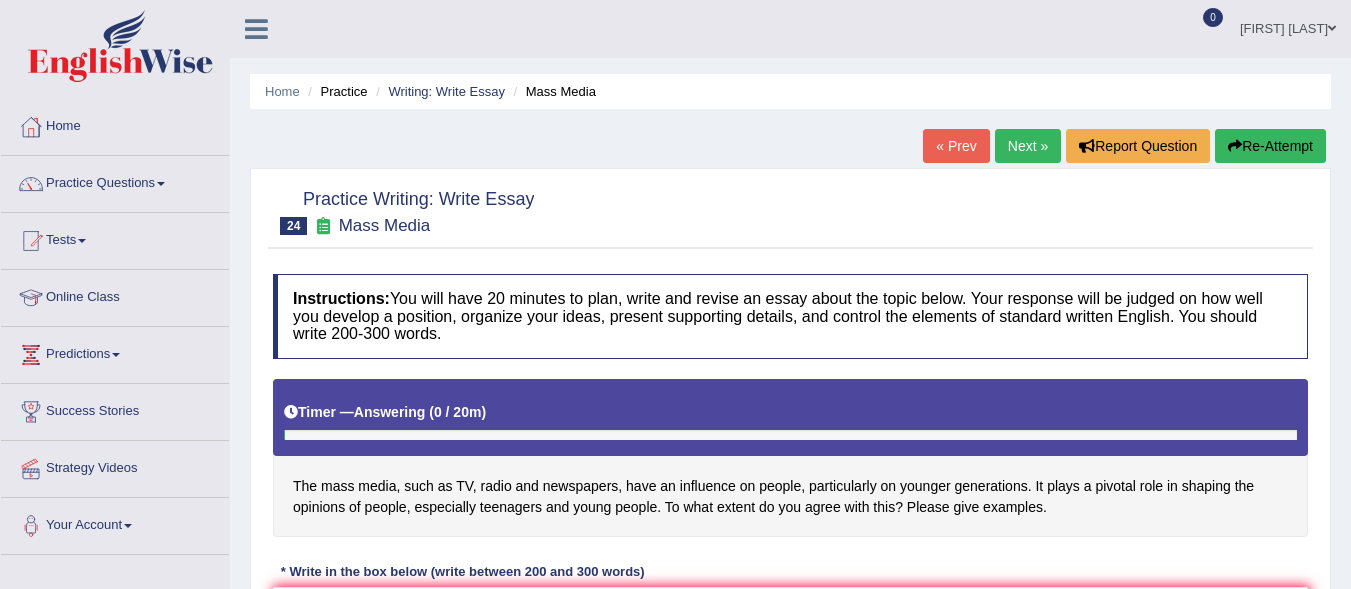 scroll, scrollTop: 0, scrollLeft: 0, axis: both 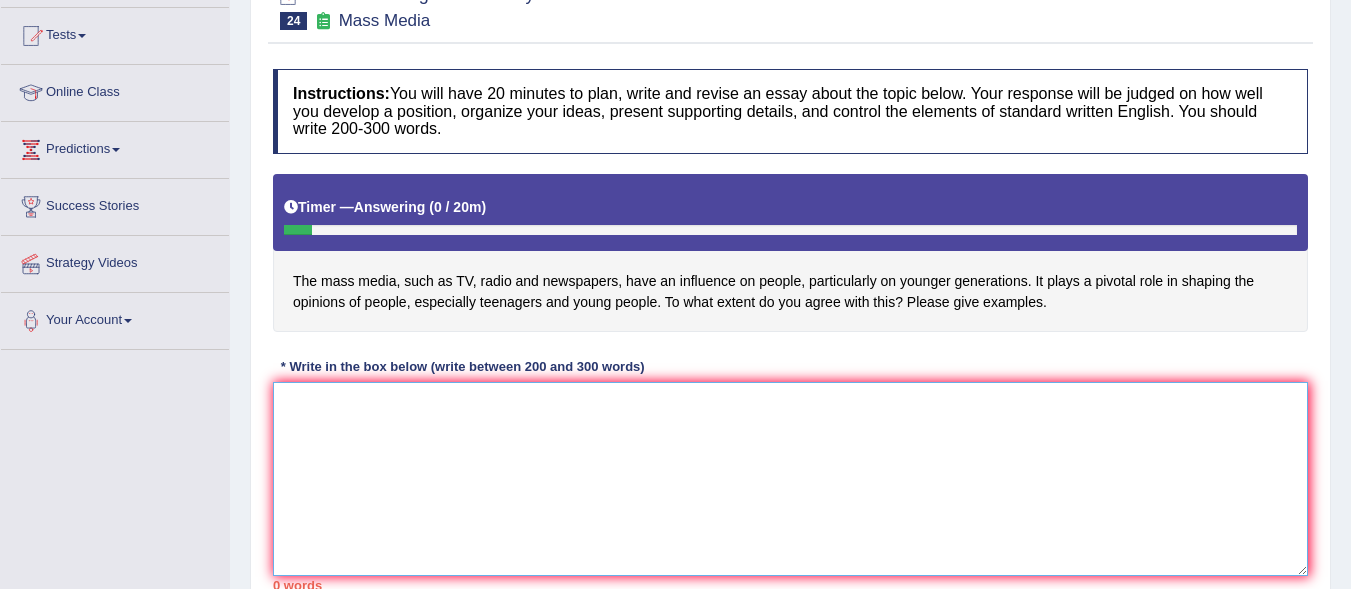 click at bounding box center (790, 479) 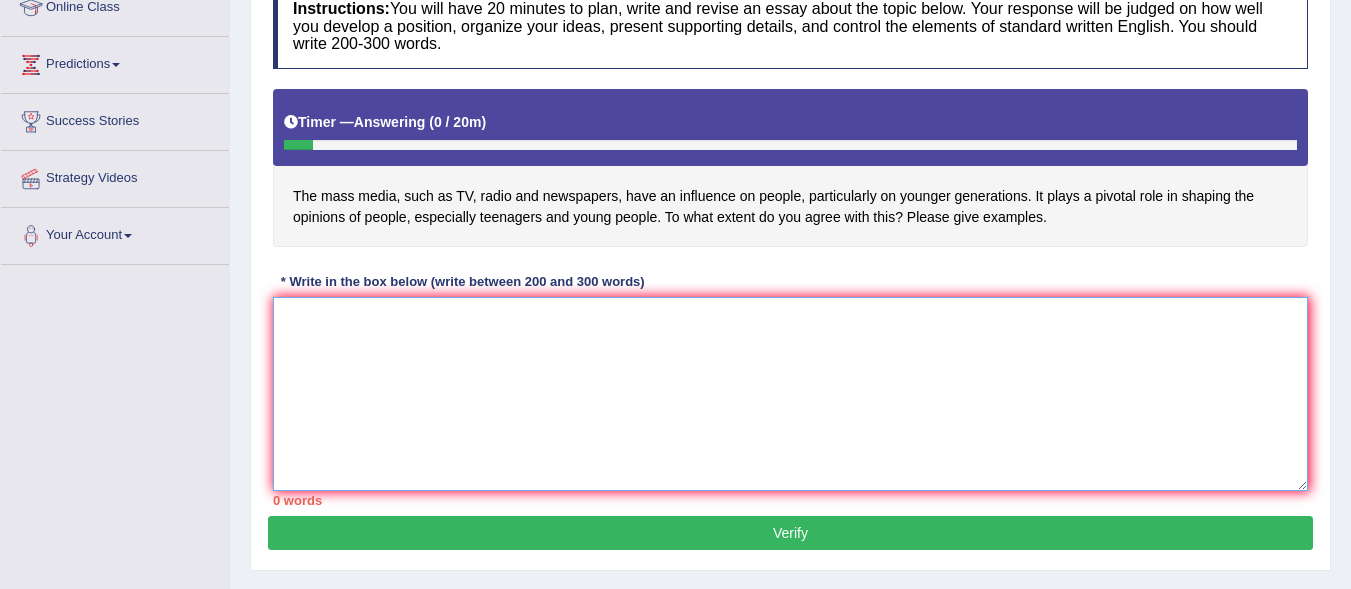 scroll, scrollTop: 461, scrollLeft: 0, axis: vertical 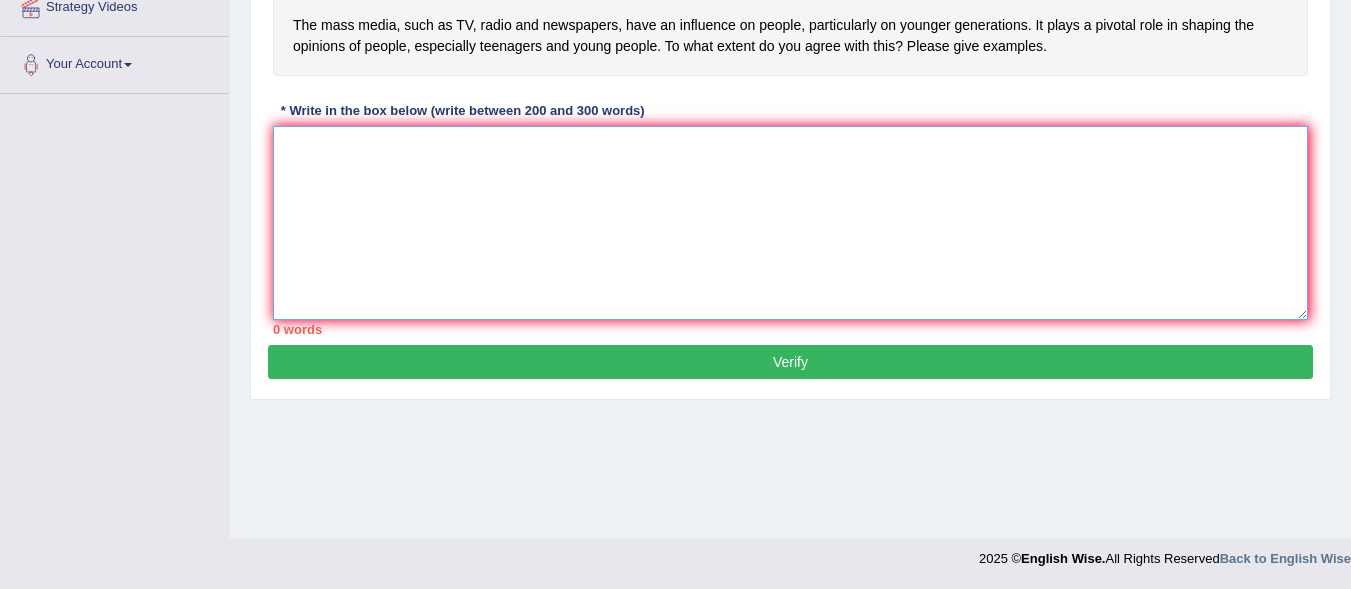 click at bounding box center (790, 223) 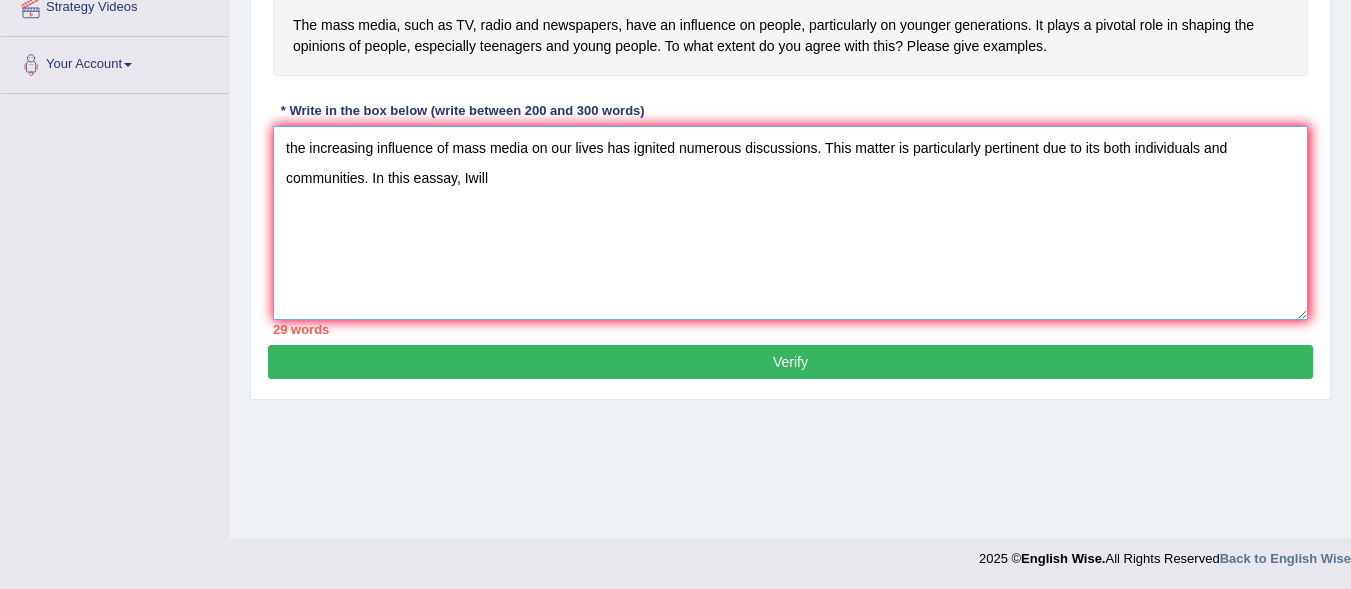 click on "the increasing influence of mass media on our lives has ignited numerous discussions. This matter is particularly pertinent due to its both individuals and communities. In this eassay, Iwill" at bounding box center [790, 223] 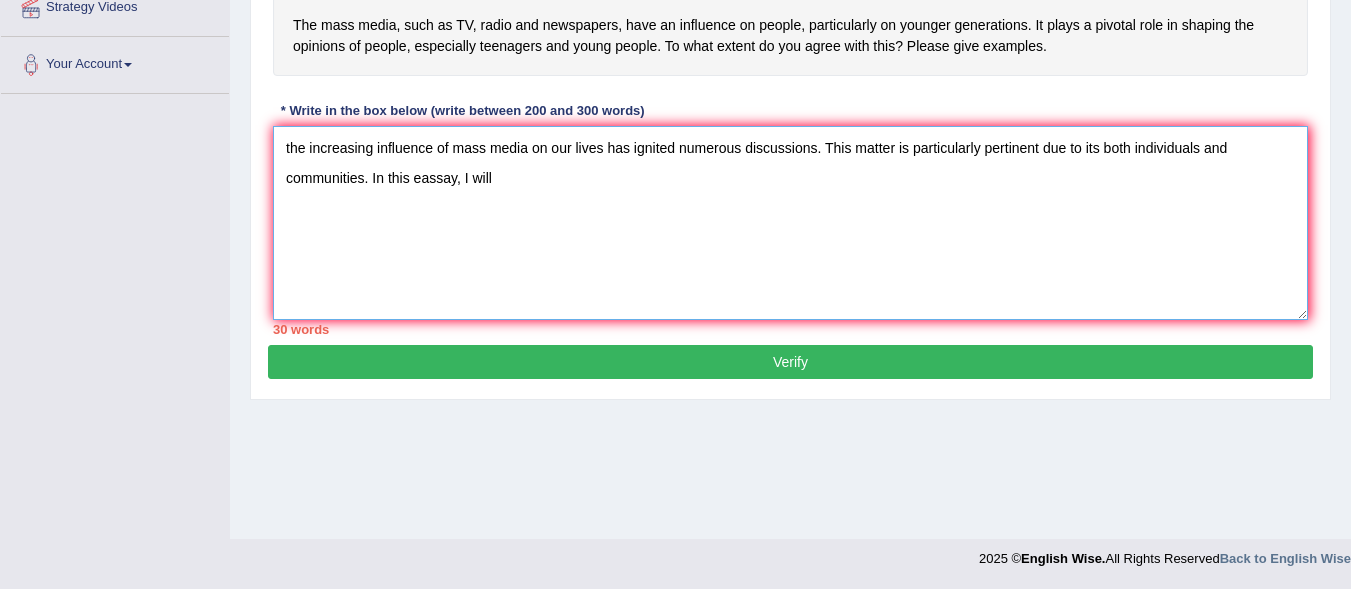 click on "the increasing influence of mass media on our lives has ignited numerous discussions. This matter is particularly pertinent due to its both individuals and communities. In this eassay, I will" at bounding box center [790, 223] 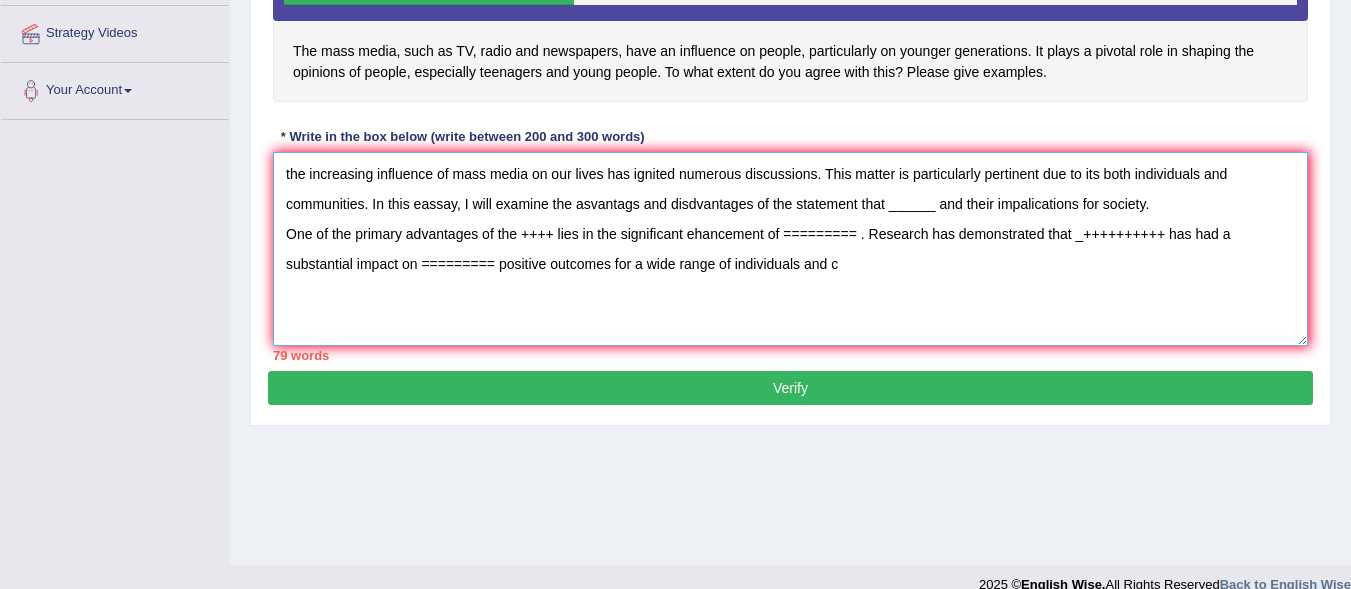 scroll, scrollTop: 443, scrollLeft: 0, axis: vertical 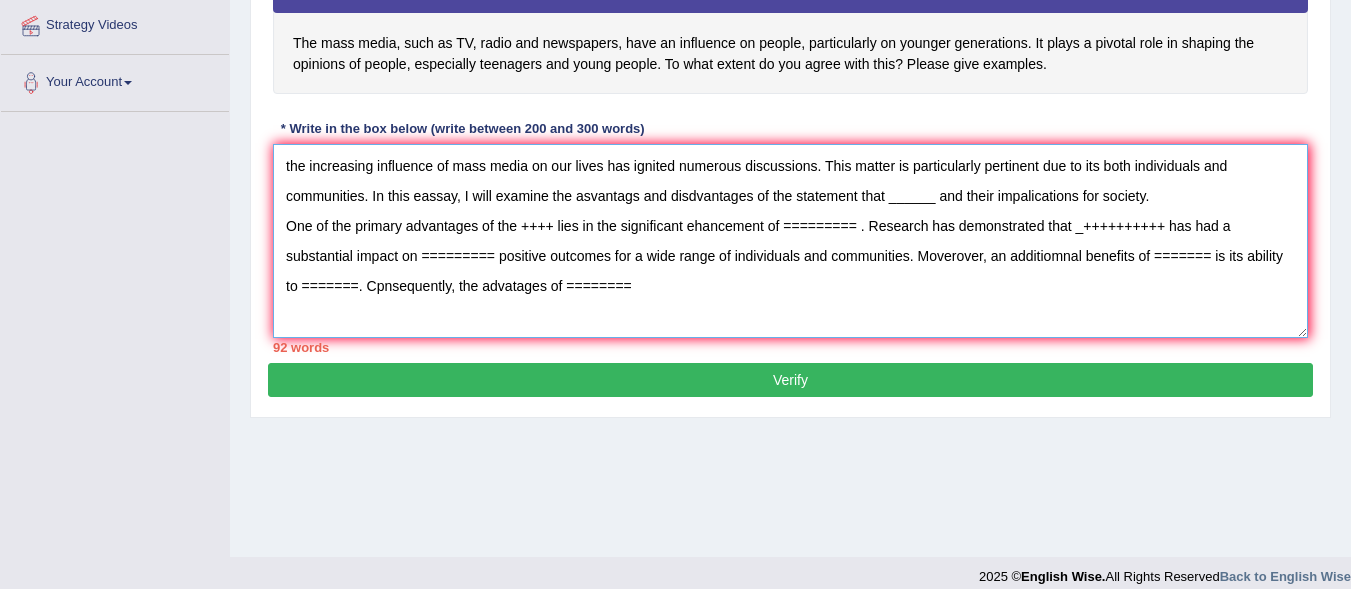 click on "the increasing influence of mass media on our lives has ignited numerous discussions. This matter is particularly pertinent due to its both individuals and communities. In this eassay, I will examine the asvantags and disdvantages of the statement that ______ and their impalications for society.
One of the primary advantages of the ++++ lies in the significant ehancement of ========= . Research has demonstrated that _++++++++++ has had a substantial impact on ========= positive outcomes for a wide range of individuals and communities. Moverover, an additiomnal benefits of ======= is its ability to =======. Cpnsequently, the advatages of ========" at bounding box center (790, 241) 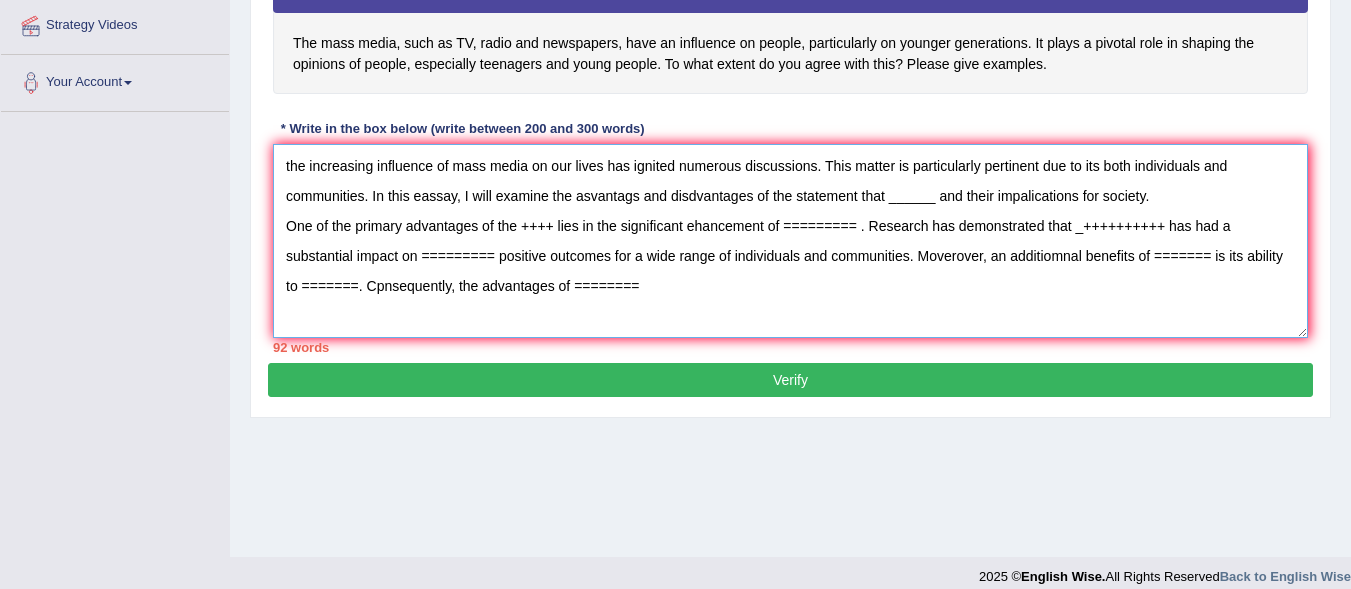 click on "the increasing influence of mass media on our lives has ignited numerous discussions. This matter is particularly pertinent due to its both individuals and communities. In this eassay, I will examine the asvantags and disdvantages of the statement that ______ and their impalications for society.
One of the primary advantages of the ++++ lies in the significant ehancement of ========= . Research has demonstrated that _++++++++++ has had a substantial impact on ========= positive outcomes for a wide range of individuals and communities. Moverover, an additiomnal benefits of ======= is its ability to =======. Cpnsequently, the advantages of ========" at bounding box center [790, 241] 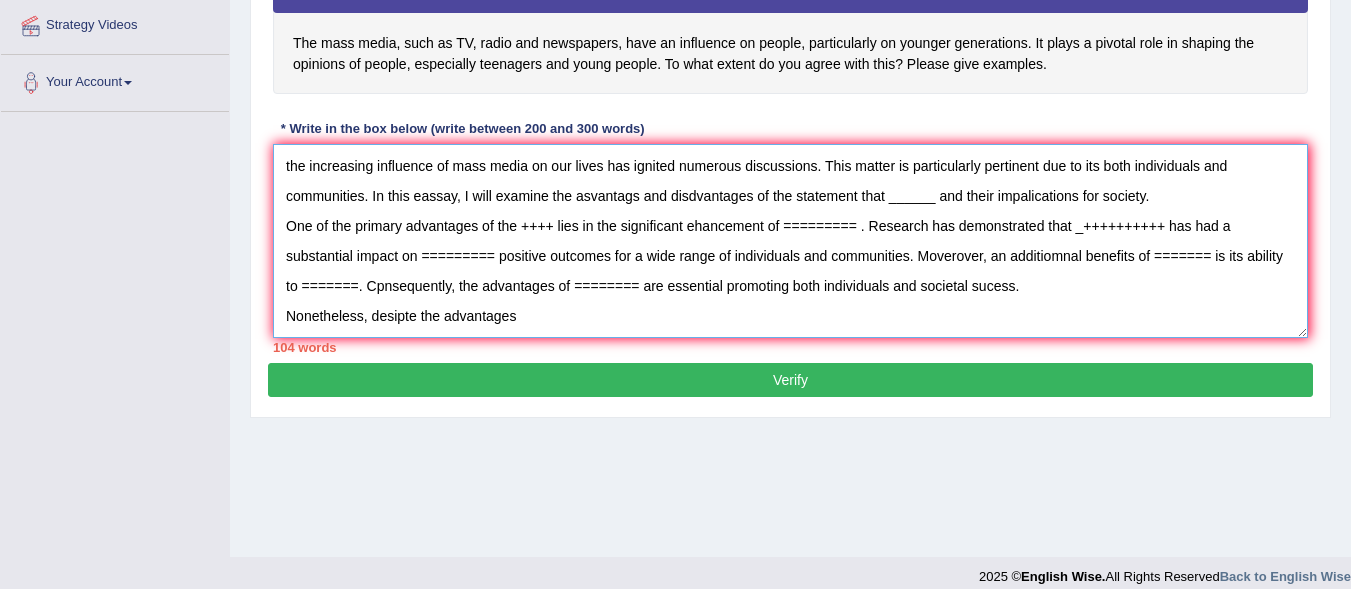 click on "the increasing influence of mass media on our lives has ignited numerous discussions. This matter is particularly pertinent due to its both individuals and communities. In this eassay, I will examine the asvantags and disdvantages of the statement that ______ and their impalications for society.
One of the primary advantages of the ++++ lies in the significant ehancement of ========= . Research has demonstrated that _++++++++++ has had a substantial impact on ========= positive outcomes for a wide range of individuals and communities. Moverover, an additiomnal benefits of ======= is its ability to =======. Cpnsequently, the advantages of ======== are essential promoting both individuals and societal sucess.
Nonetheless, desipte the advantages" at bounding box center [790, 241] 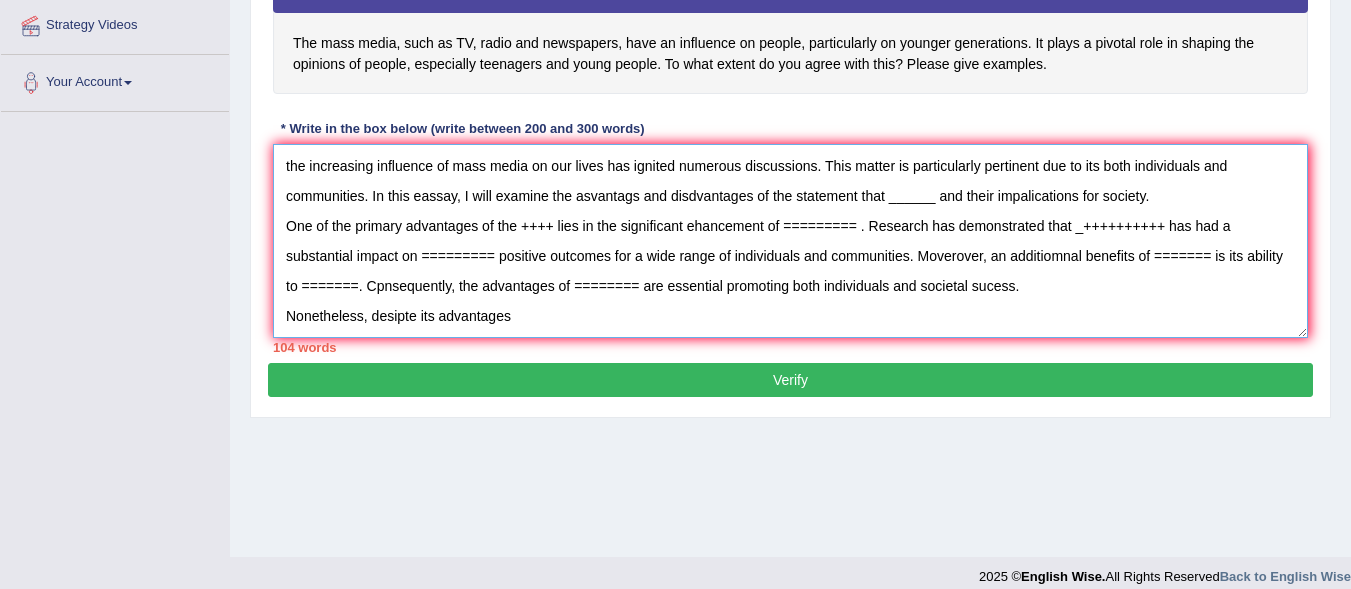 click on "the increasing influence of mass media on our lives has ignited numerous discussions. This matter is particularly pertinent due to its both individuals and communities. In this eassay, I will examine the asvantags and disdvantages of the statement that ______ and their impalications for society.
One of the primary advantages of the ++++ lies in the significant ehancement of ========= . Research has demonstrated that _++++++++++ has had a substantial impact on ========= positive outcomes for a wide range of individuals and communities. Moverover, an additiomnal benefits of ======= is its ability to =======. Cpnsequently, the advantages of ======== are essential promoting both individuals and societal sucess.
Nonetheless, desipte its advantages" at bounding box center (790, 241) 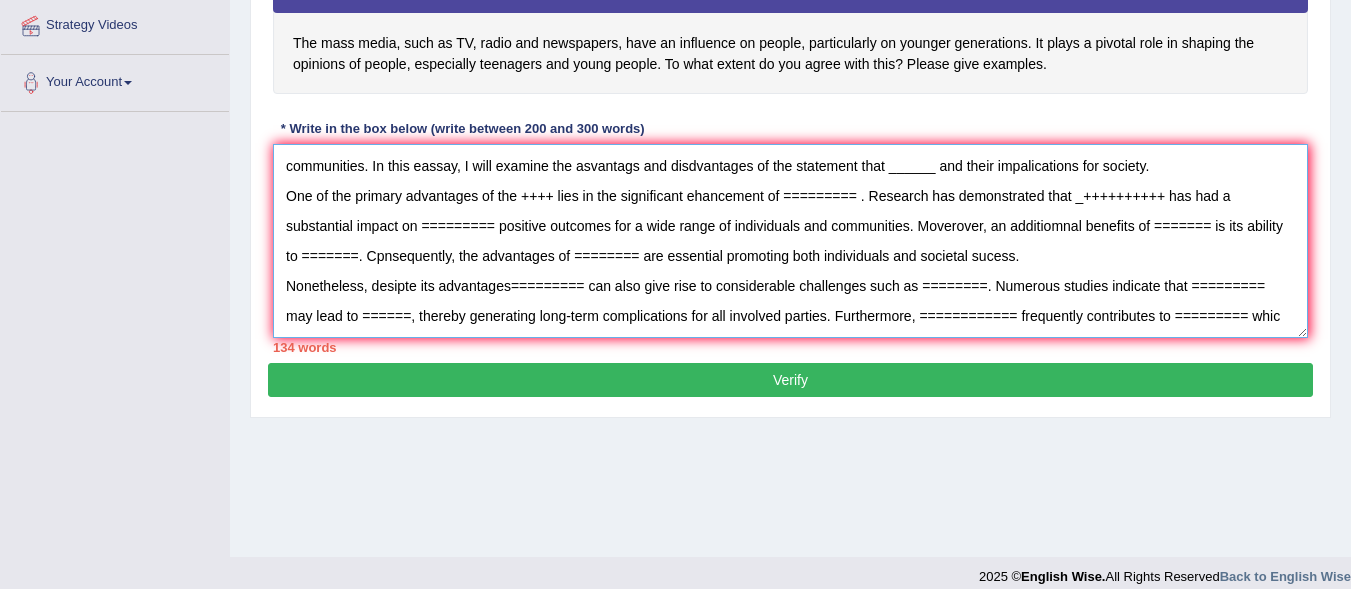 scroll, scrollTop: 47, scrollLeft: 0, axis: vertical 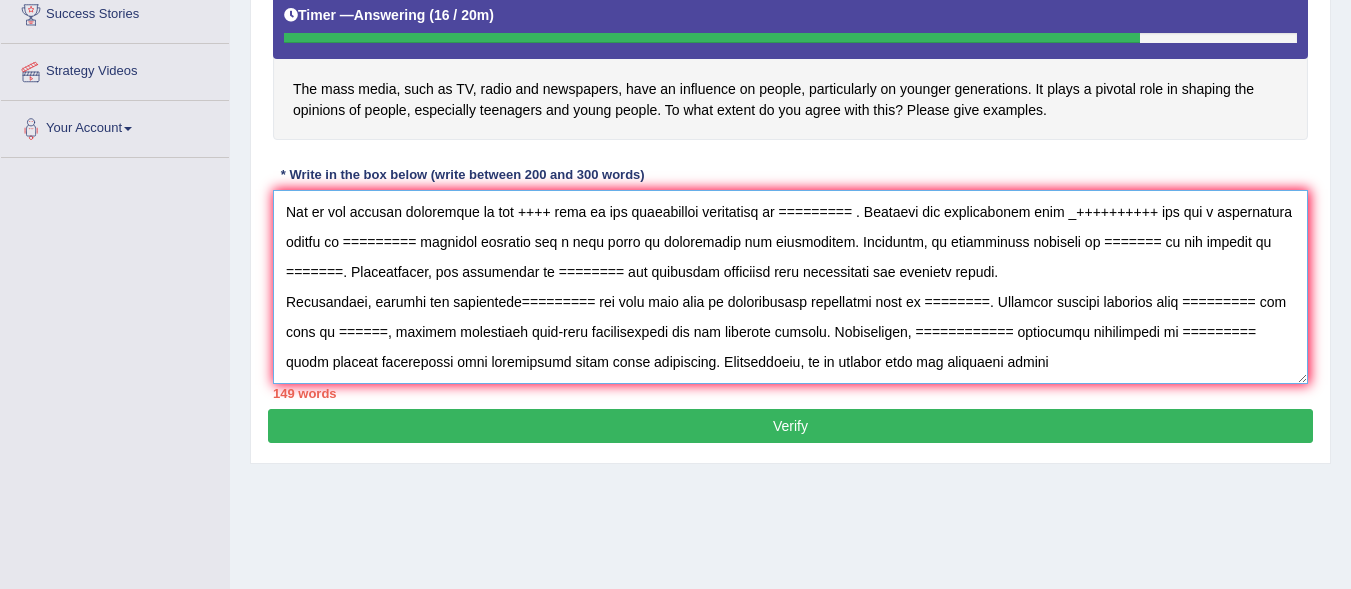 click at bounding box center [790, 287] 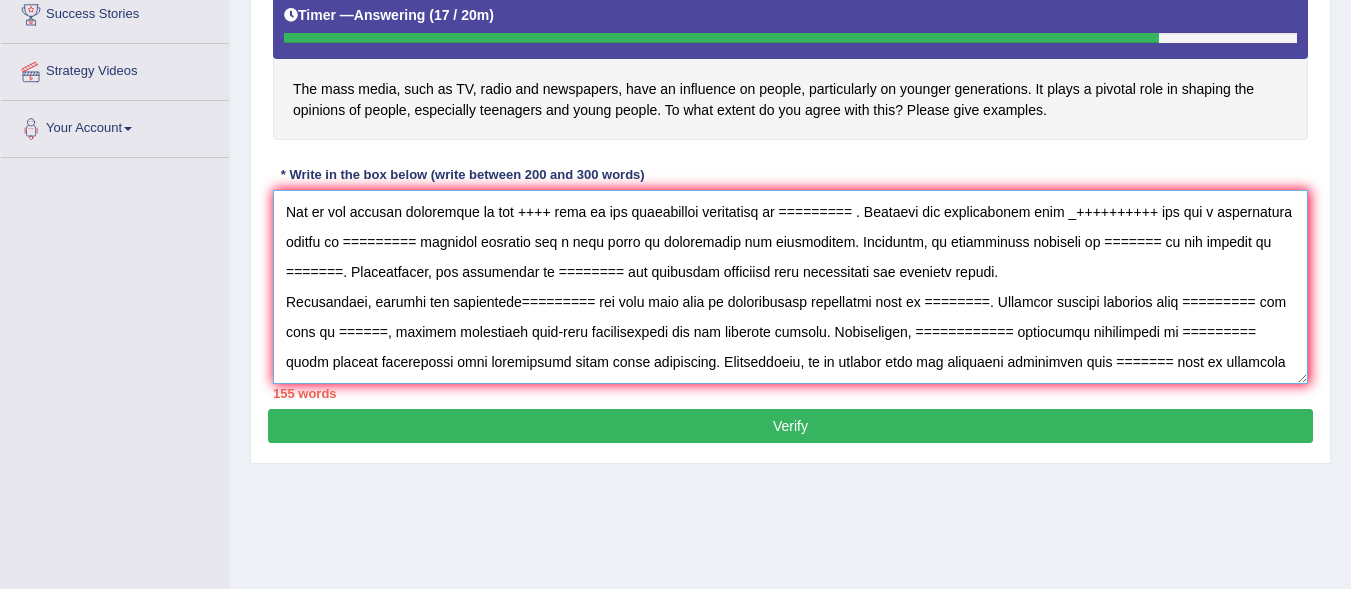 scroll, scrollTop: 77, scrollLeft: 0, axis: vertical 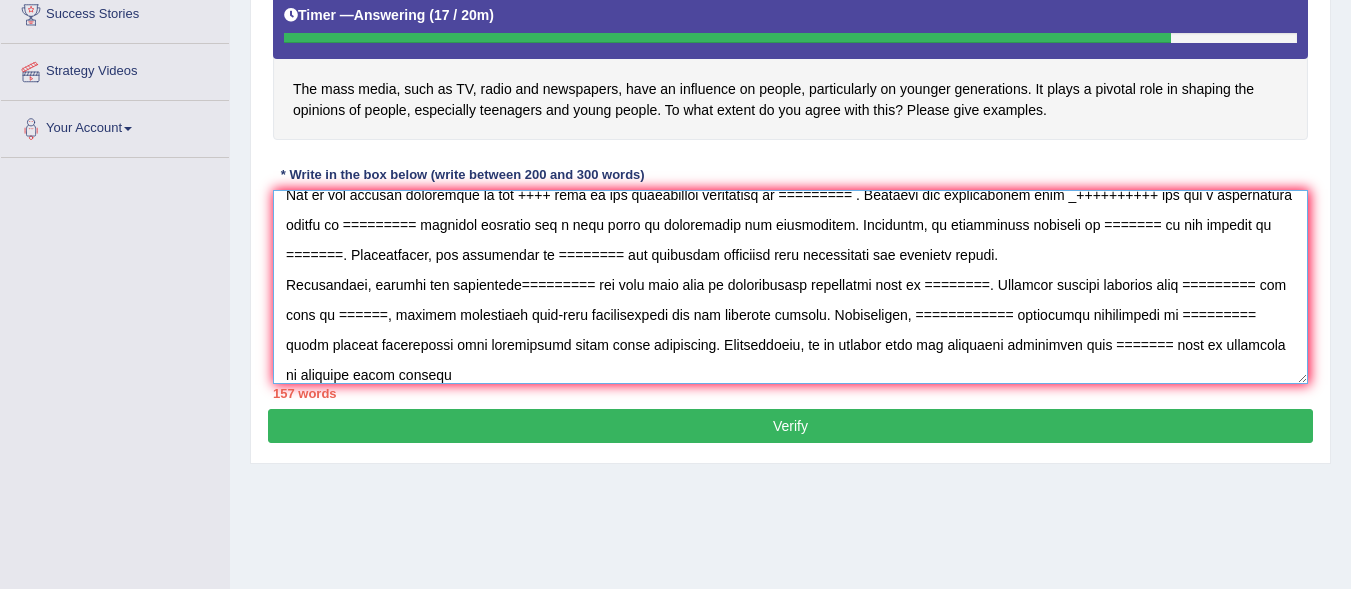 click at bounding box center [790, 287] 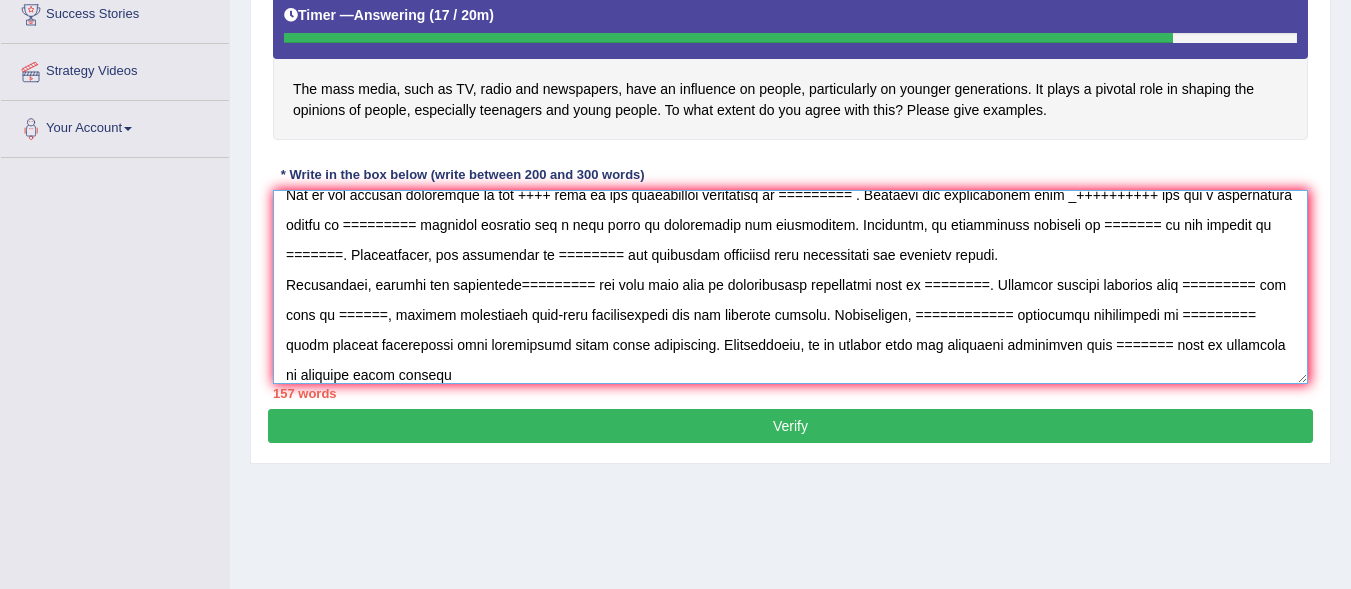 click at bounding box center (790, 287) 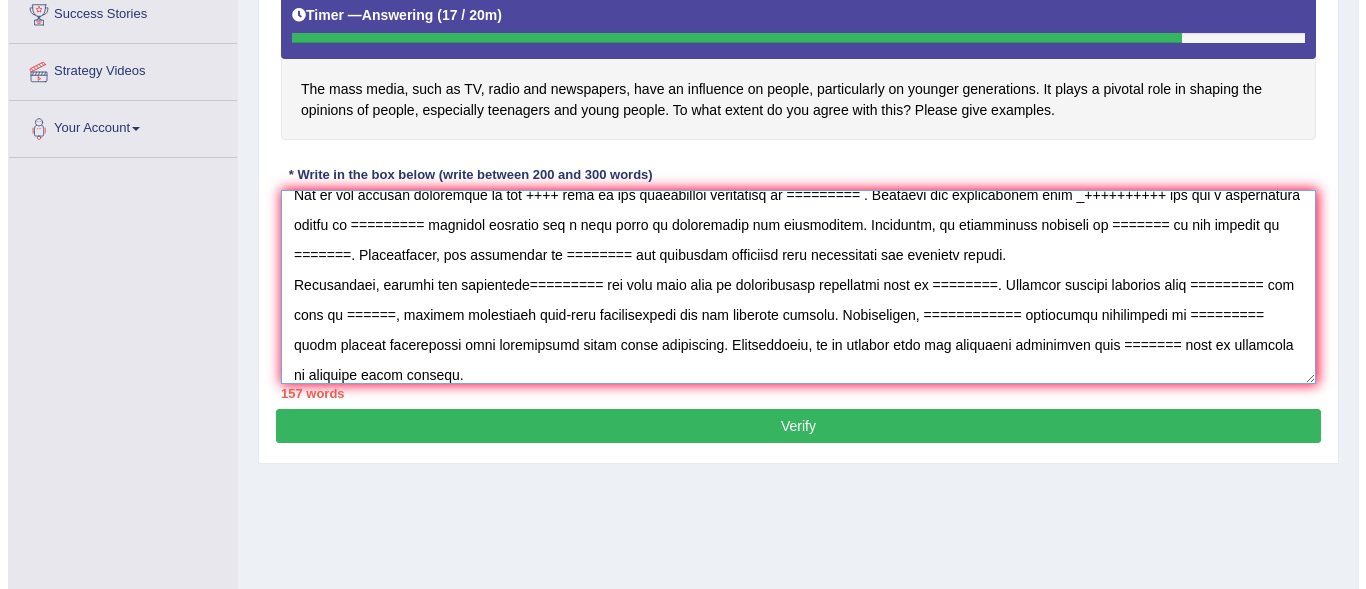 scroll, scrollTop: 107, scrollLeft: 0, axis: vertical 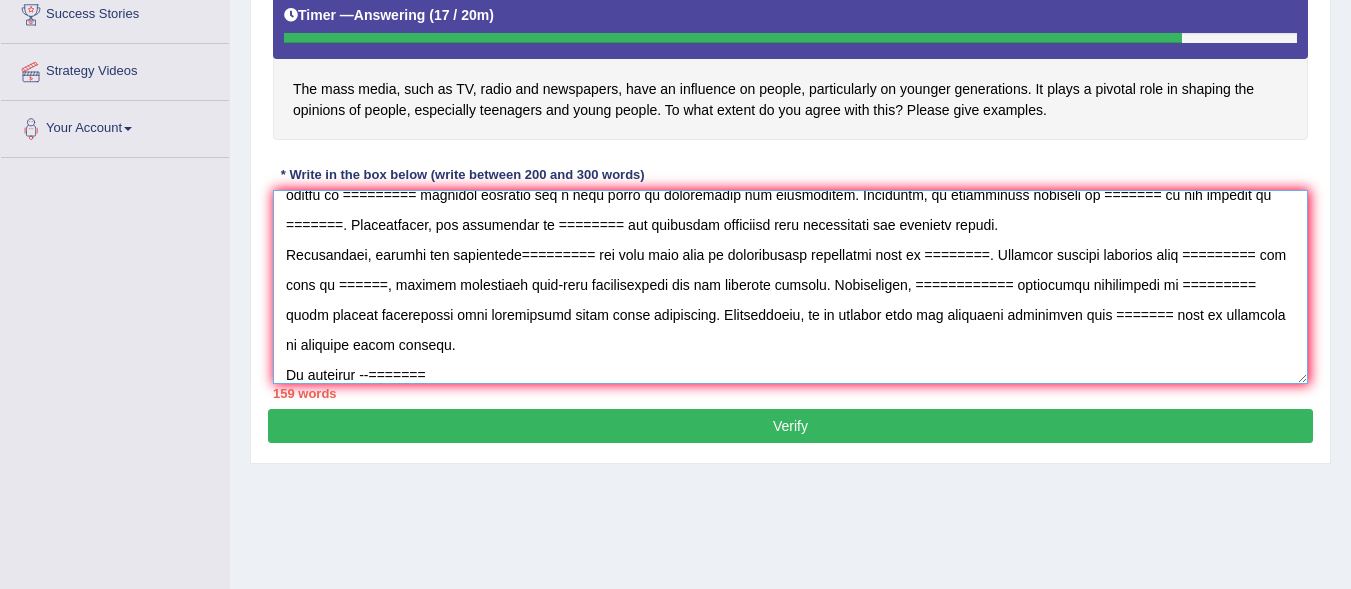 click at bounding box center (790, 287) 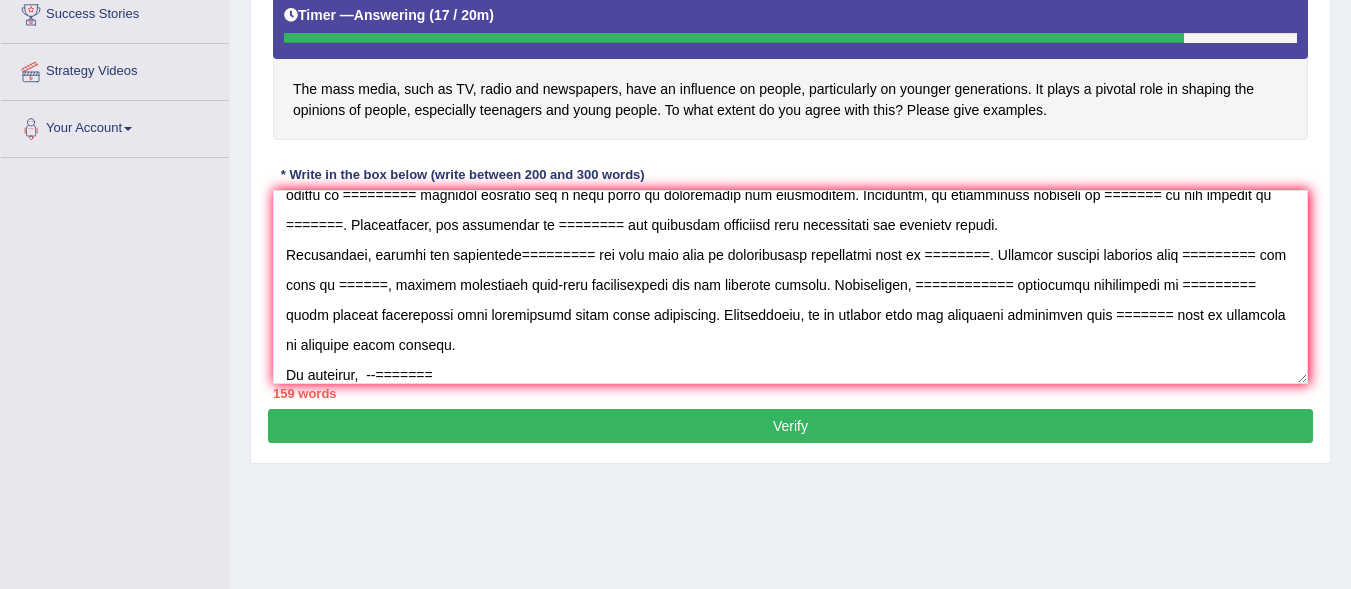 click on "159 words" at bounding box center [790, 393] 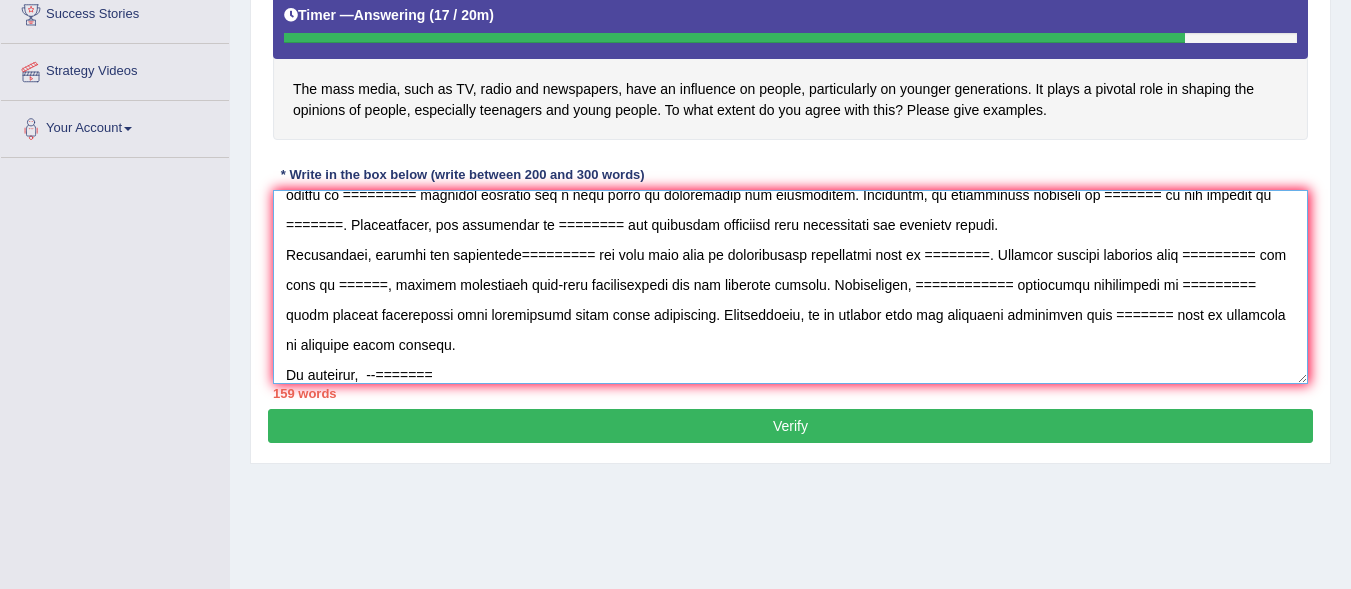 click at bounding box center [790, 287] 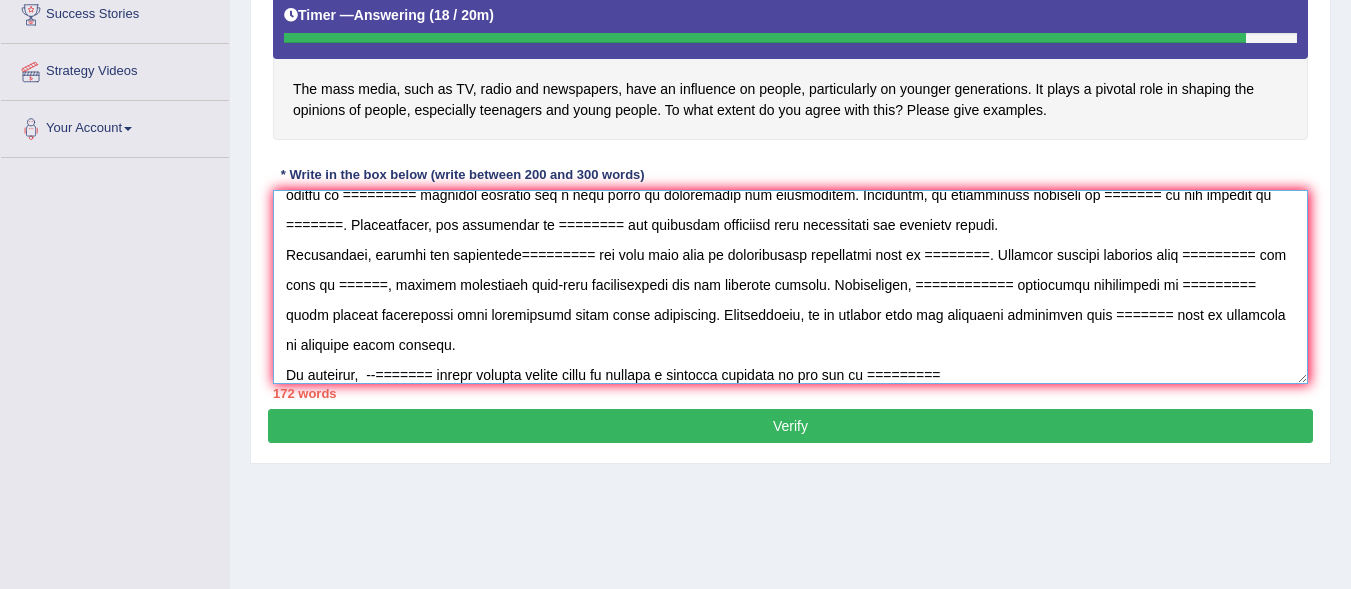 click at bounding box center [790, 287] 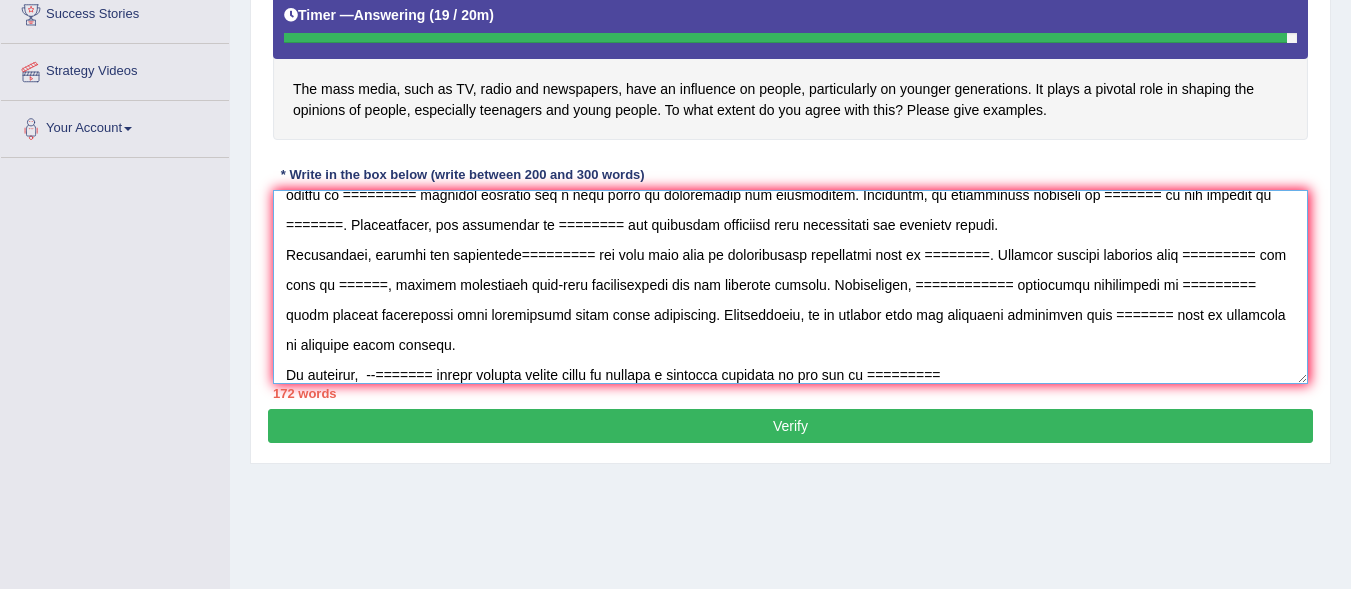 click at bounding box center (790, 287) 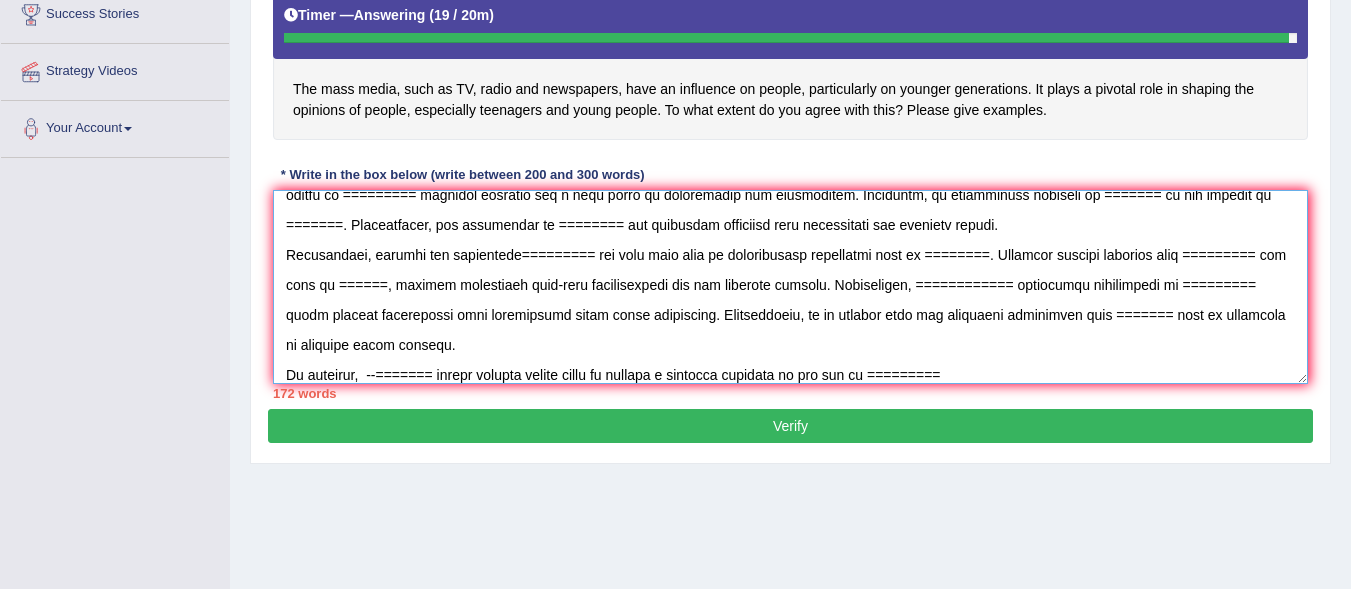 click at bounding box center [790, 287] 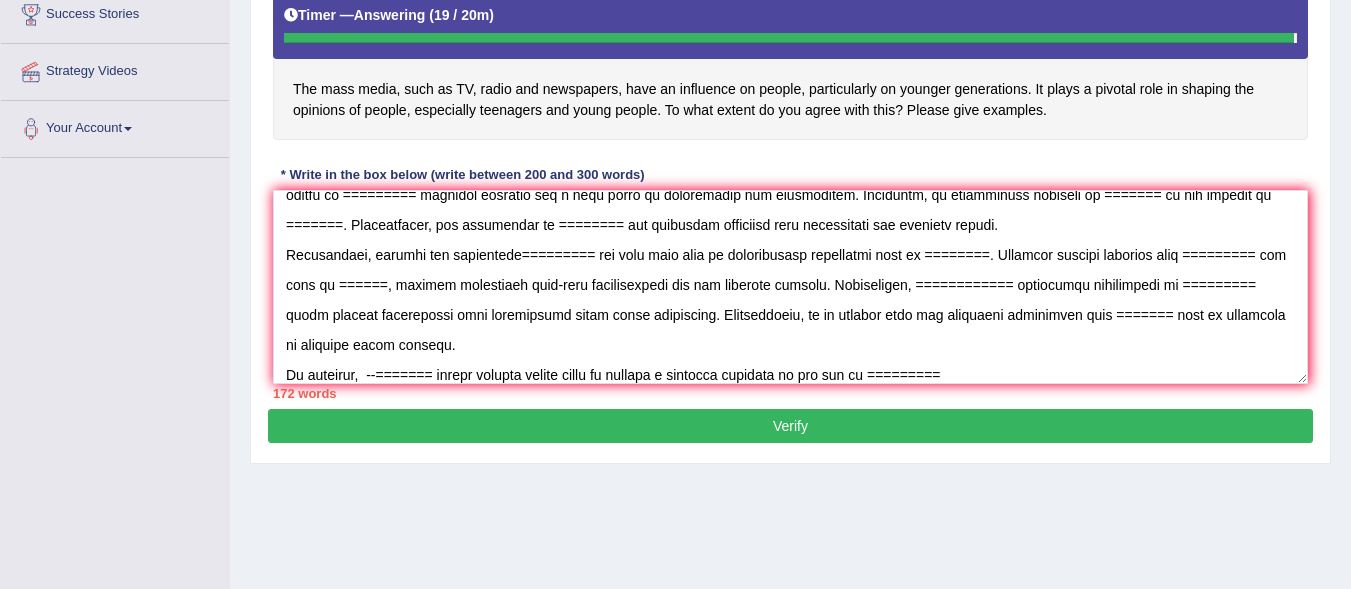 click on "172 words" at bounding box center [790, 393] 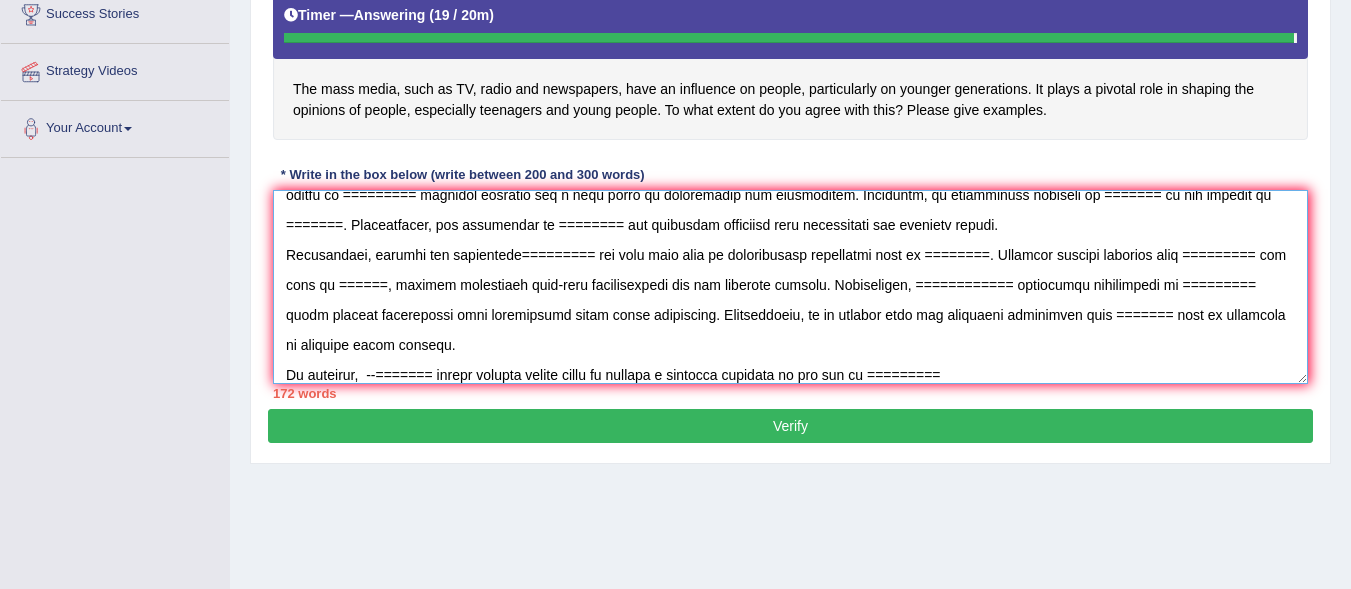 click at bounding box center [790, 287] 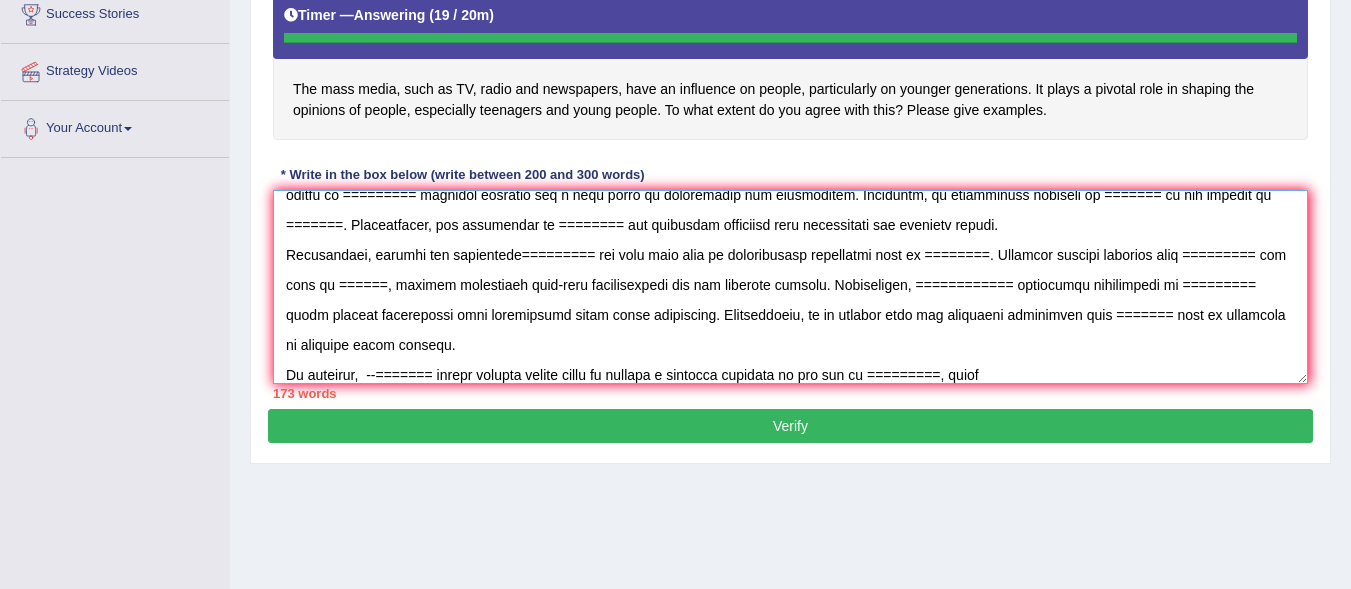 type on "the increasing influence of mass media on our lives has ignited numerous discussions. This matter is particularly pertinent due to its both individuals and communities. In this eassay, I will examine the asvantags and disdvantages of the statement that ______ and their impalications for society.
One of the primary advantages of the ++++ lies in the significant ehancement of ========= . Research has demonstrated that _++++++++++ has had a substantial impact on ========= positive outcomes for a wide range of individuals and communities. Moverover, an additiomnal benefits of ======= is its ability to =======. Cpnsequently, the advantages of ======== are essential promoting both individuals and societal sucess.
Nonetheless, desipte its advantages========= can also give rise to considerable challenges such as ========. Numerous studies indicate that ========= may lead to ======, thereby generating long-term complications for all involved parties. Furthermore, ============ frequently contributes to ========= wh..." 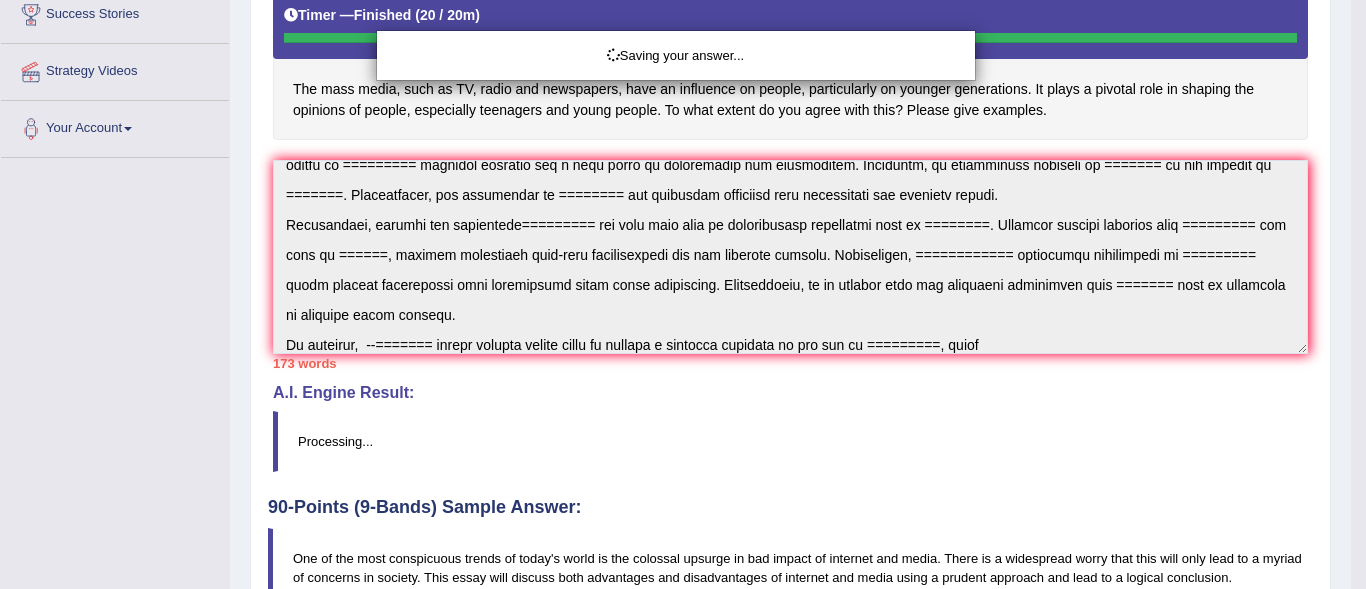 scroll, scrollTop: 120, scrollLeft: 0, axis: vertical 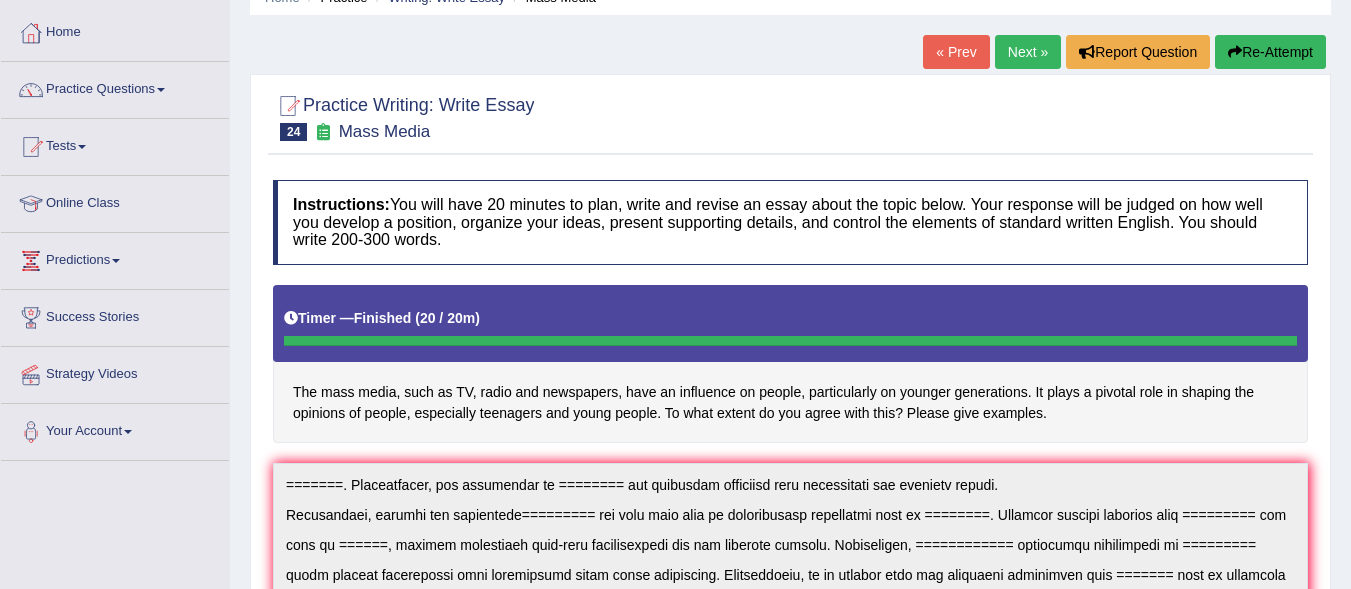 click on "Next »" at bounding box center (1028, 52) 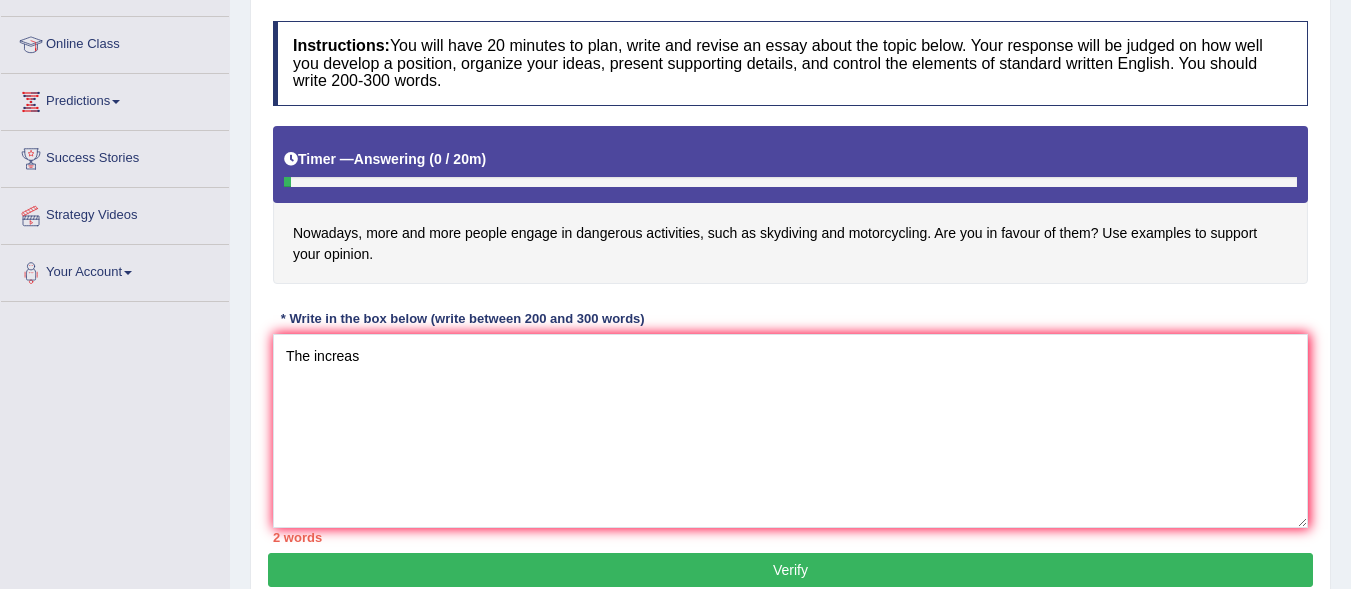 scroll, scrollTop: 253, scrollLeft: 0, axis: vertical 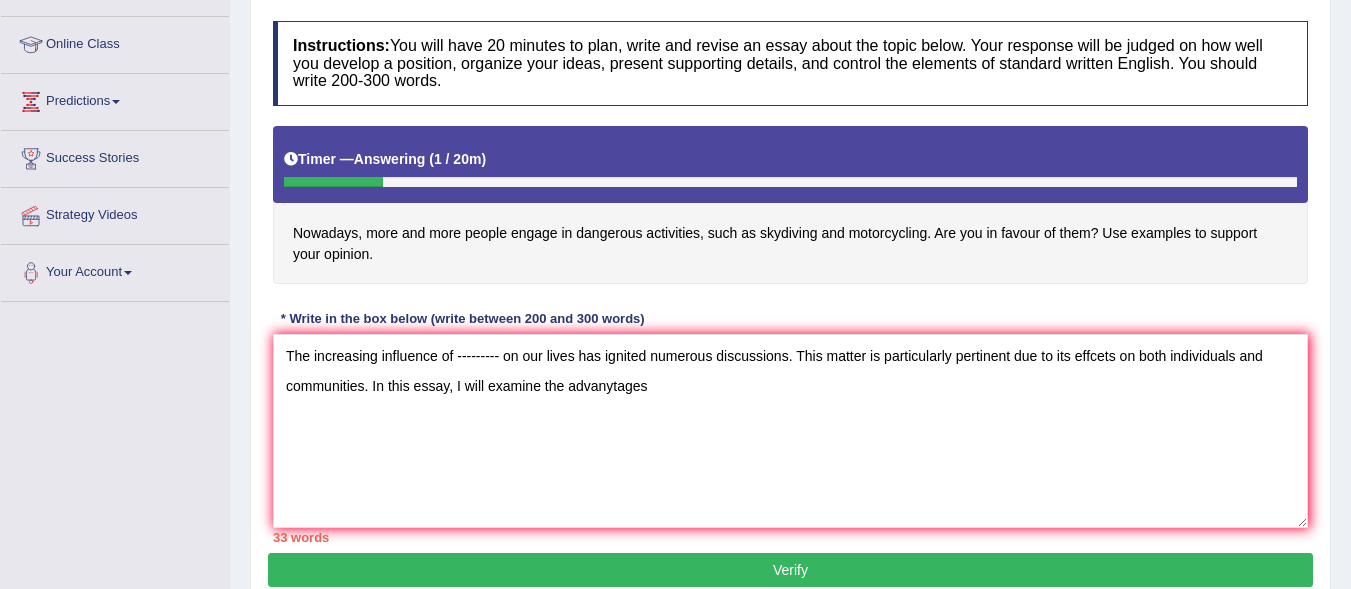 click on "The increasing influence of --------- on our lives has ignited numerous discussions. This matter is particularly pertinent due to its effcets on both individuals and communities. In this essay, I will examine the advanytages" at bounding box center (790, 431) 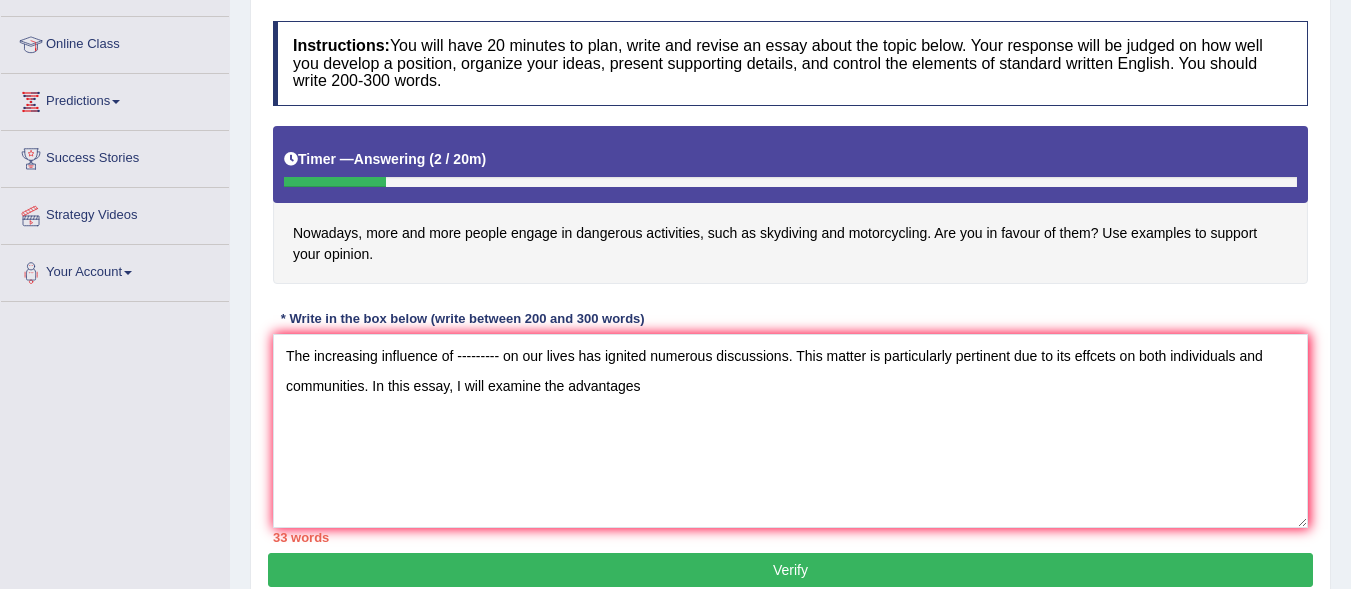 click on "The increasing influence of --------- on our lives has ignited numerous discussions. This matter is particularly pertinent due to its effcets on both individuals and communities. In this essay, I will examine the advantages" at bounding box center [790, 431] 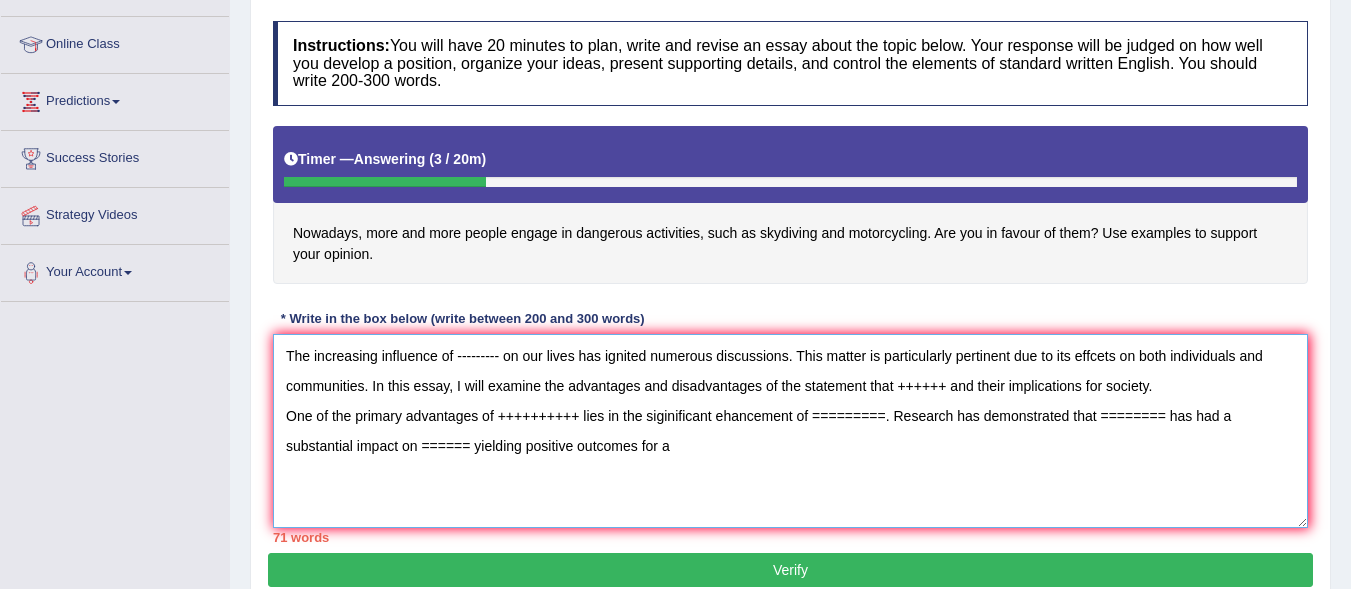 click on "The increasing influence of --------- on our lives has ignited numerous discussions. This matter is particularly pertinent due to its effcets on both individuals and communities. In this essay, I will examine the advantages and disadvantages of the statement that ++++++ and their implications for society.
One of the primary advantages of ++++++++++ lies in the siginificant ehancement of =========. Research has demonstrated that ======== has had a substantial impact on ====== yielding positive outcomes for a" at bounding box center (790, 431) 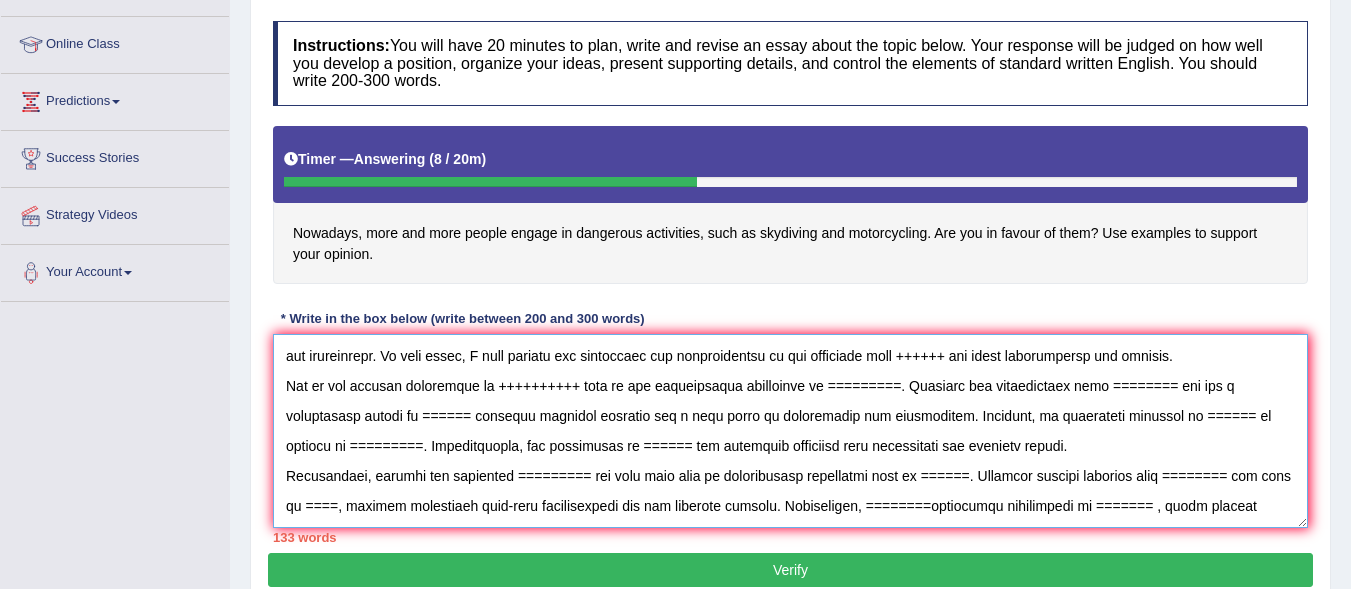 scroll, scrollTop: 47, scrollLeft: 0, axis: vertical 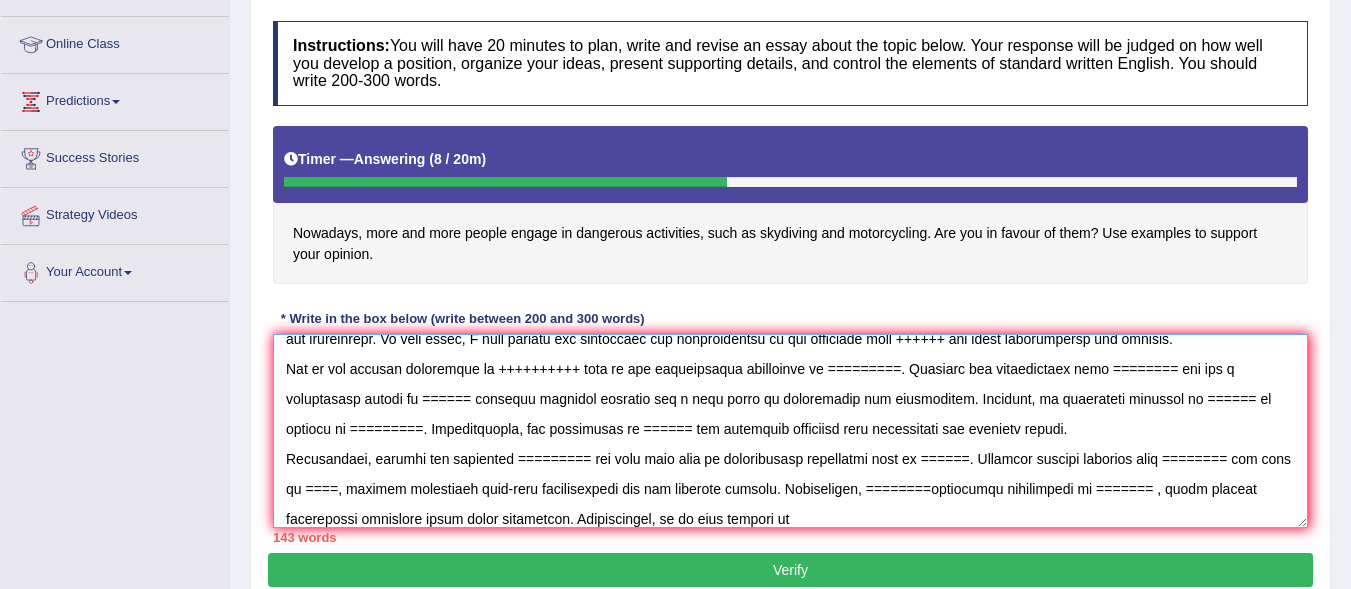 click at bounding box center (790, 431) 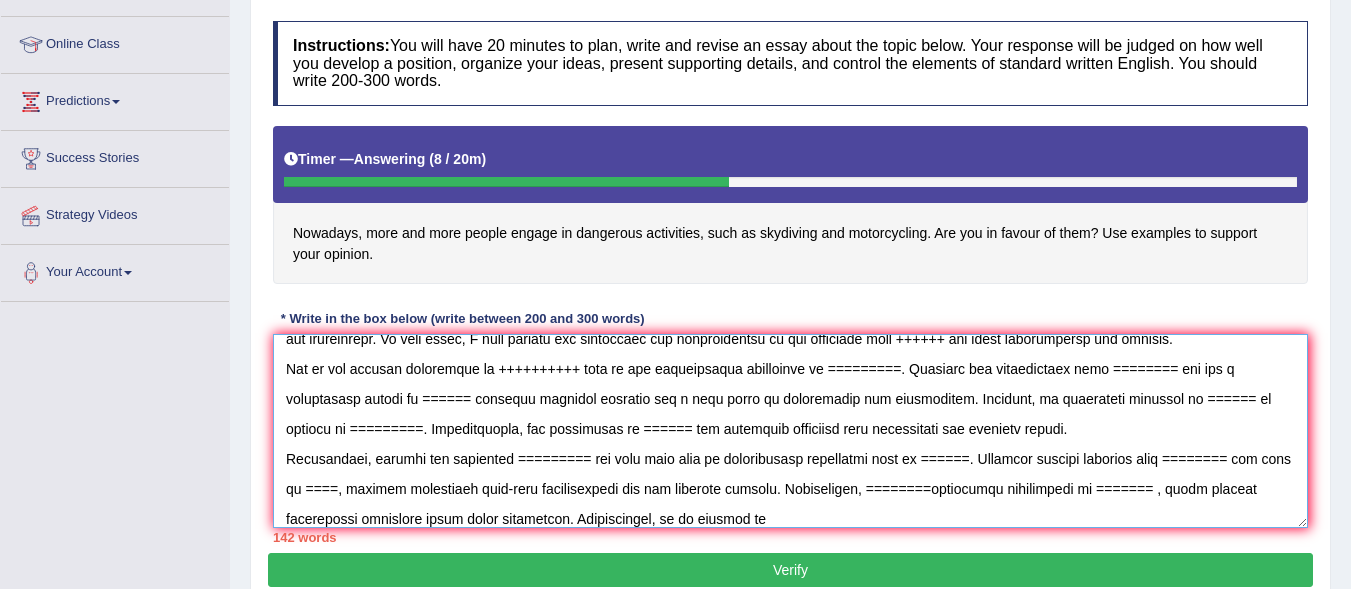 click at bounding box center (790, 431) 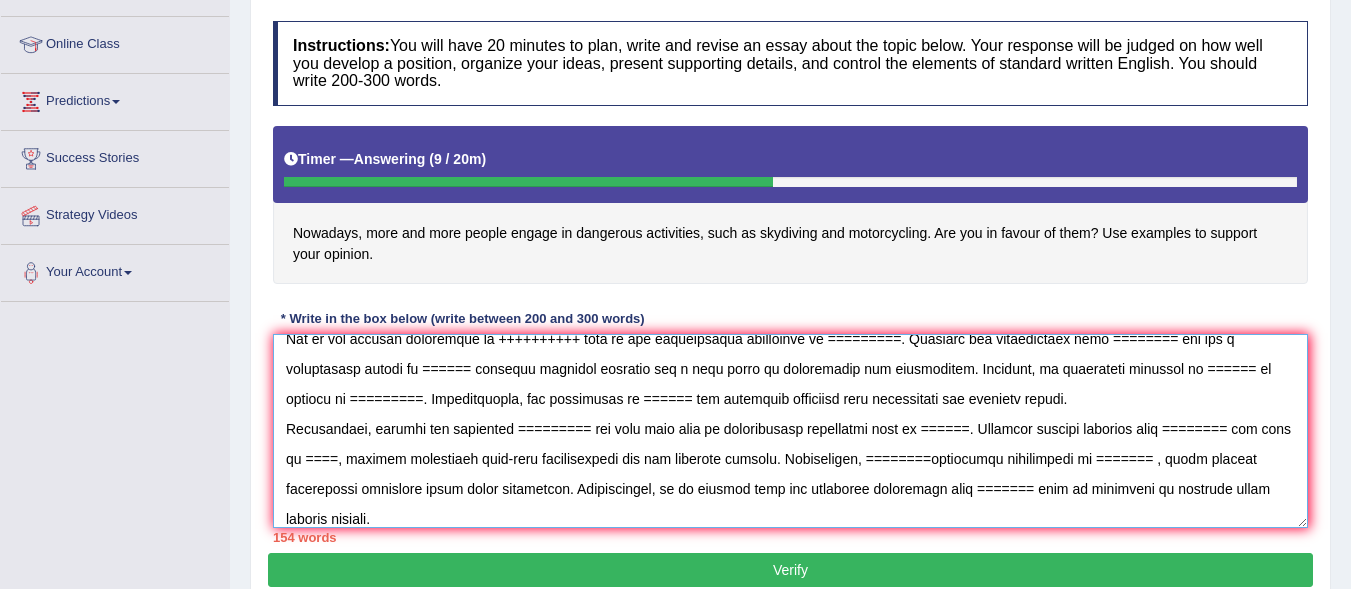 scroll, scrollTop: 107, scrollLeft: 0, axis: vertical 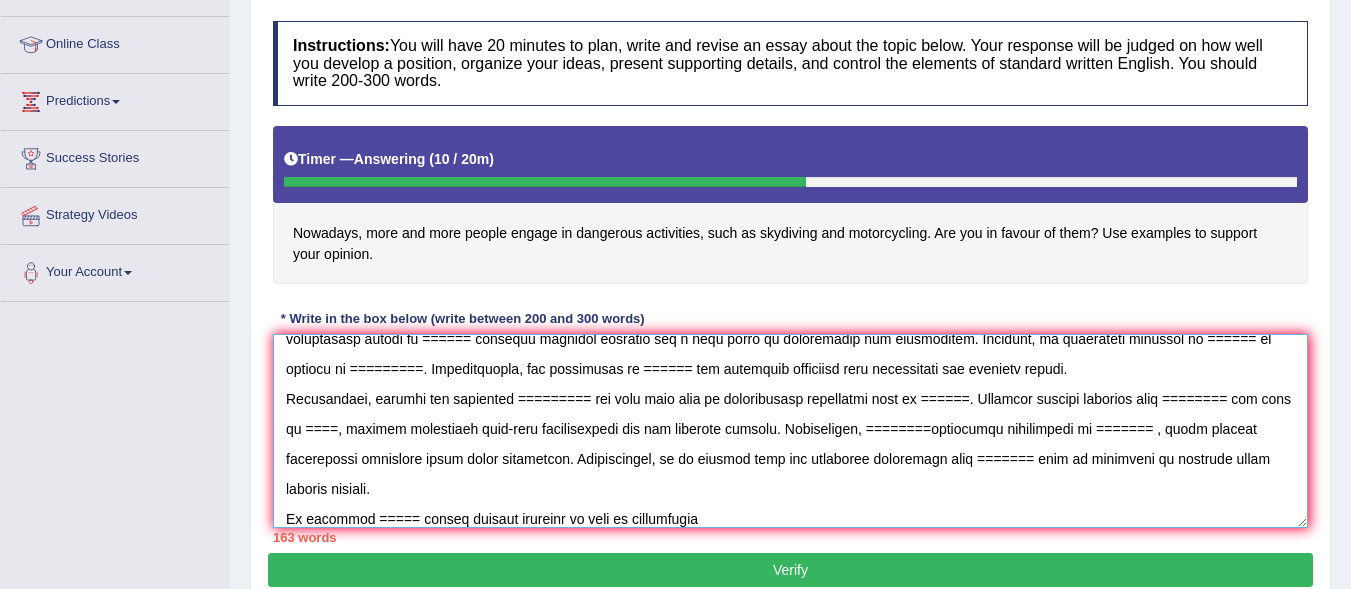 click at bounding box center (790, 431) 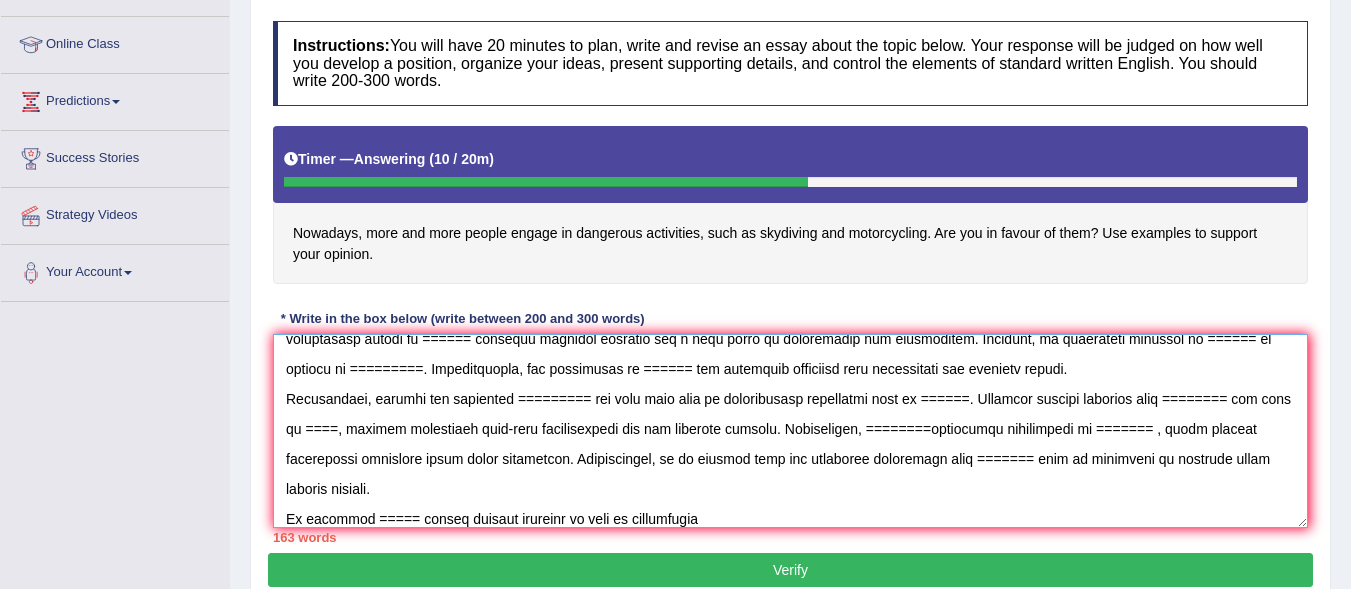 click at bounding box center [790, 431] 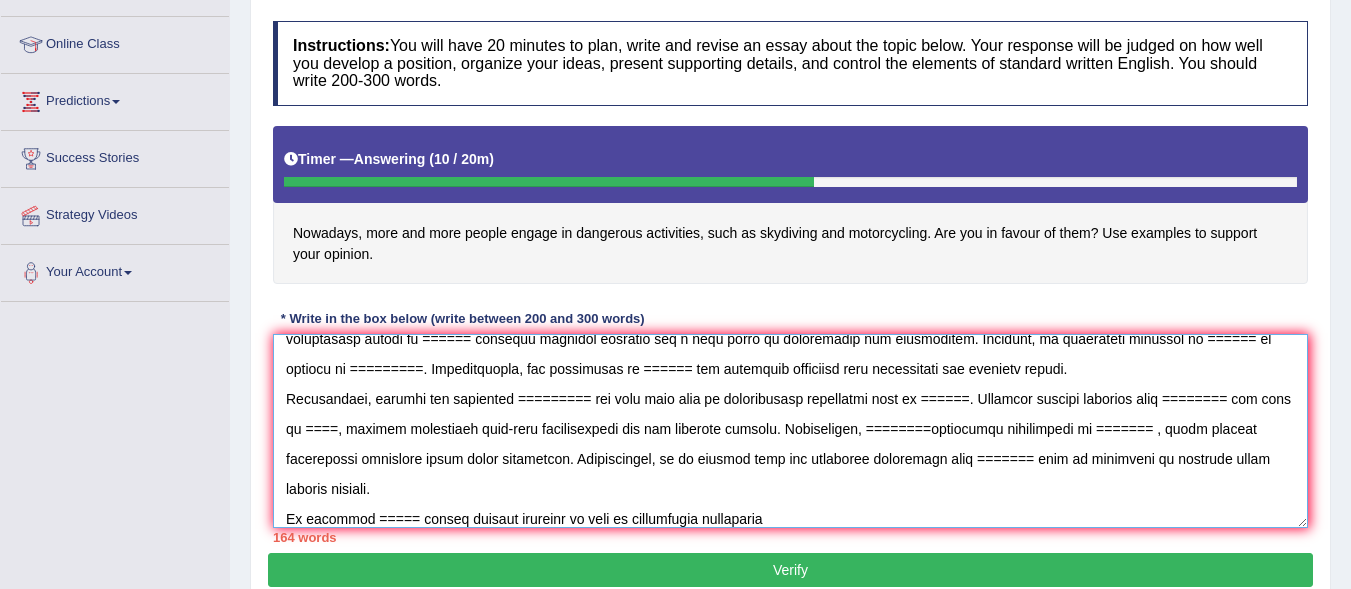 scroll, scrollTop: 120, scrollLeft: 0, axis: vertical 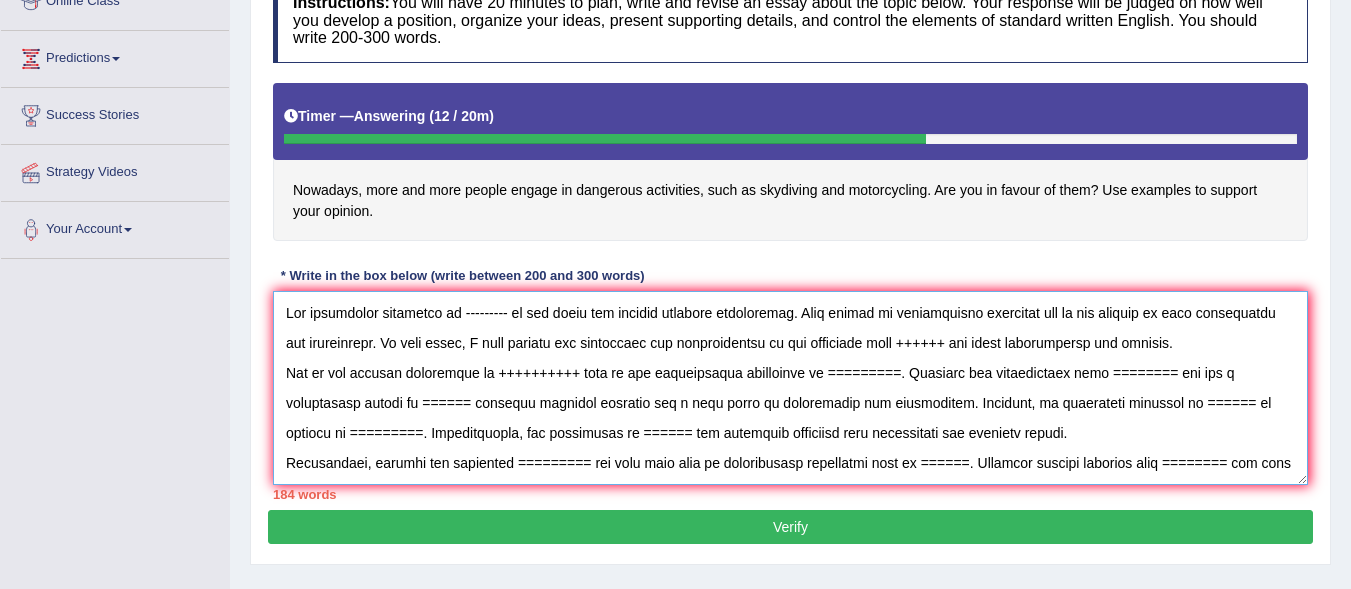 click at bounding box center (790, 388) 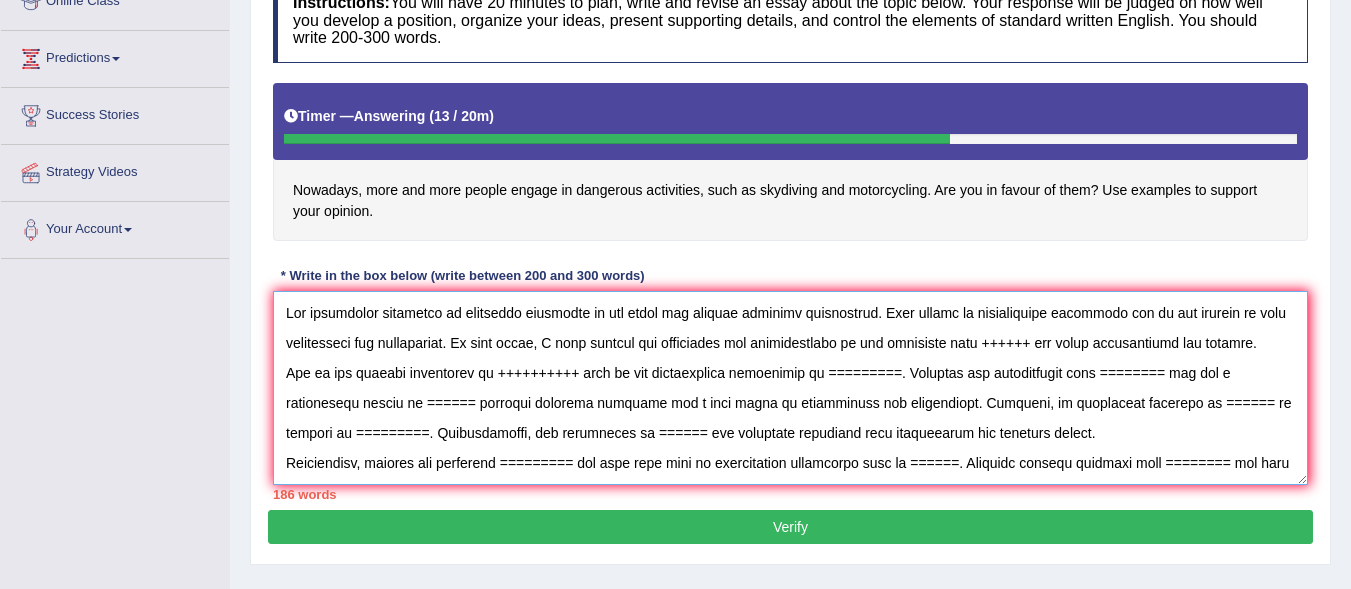 click at bounding box center [790, 388] 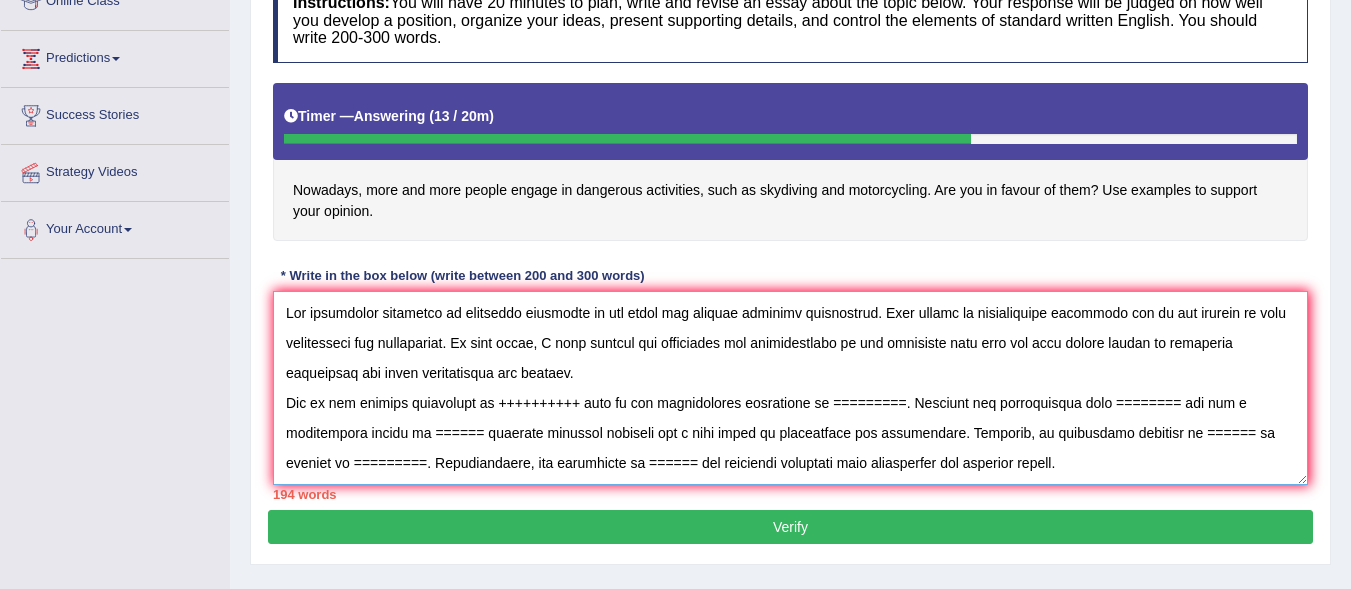 click at bounding box center [790, 388] 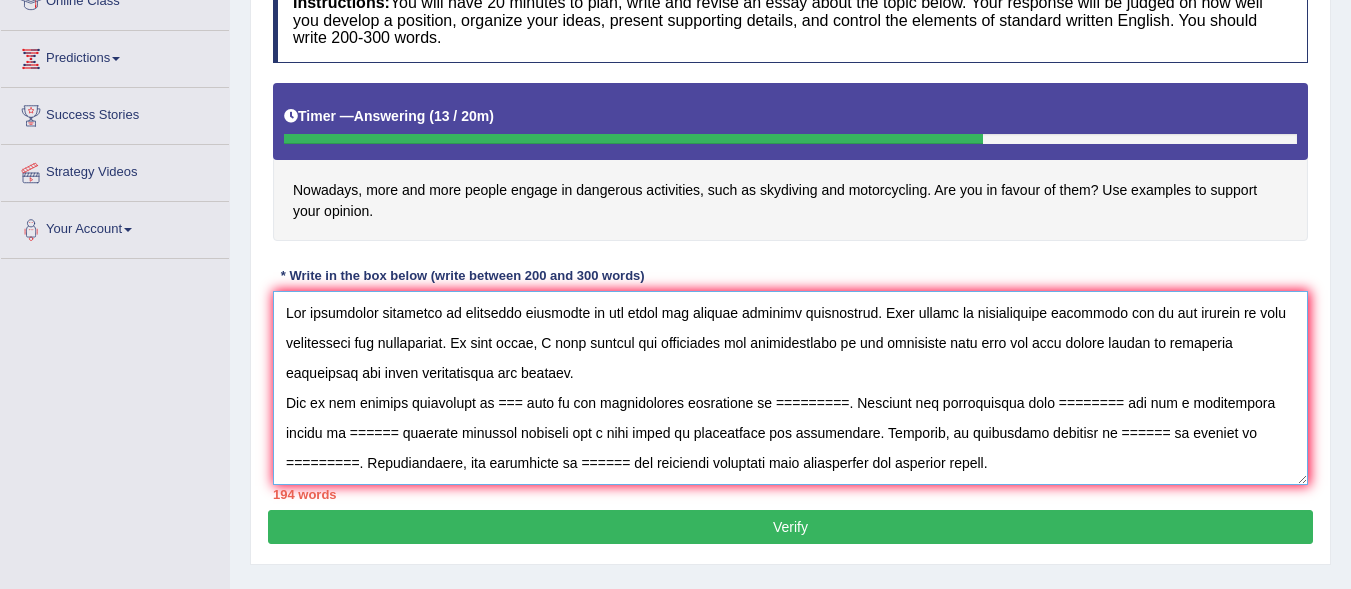 click at bounding box center (790, 388) 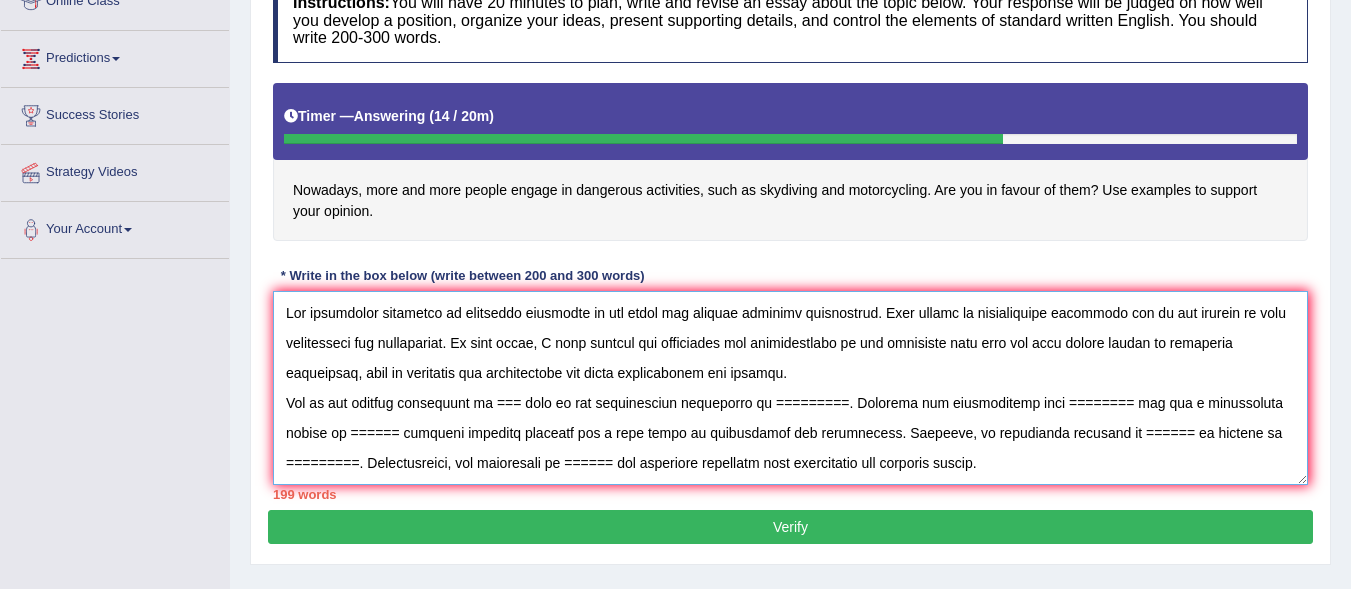 click at bounding box center (790, 388) 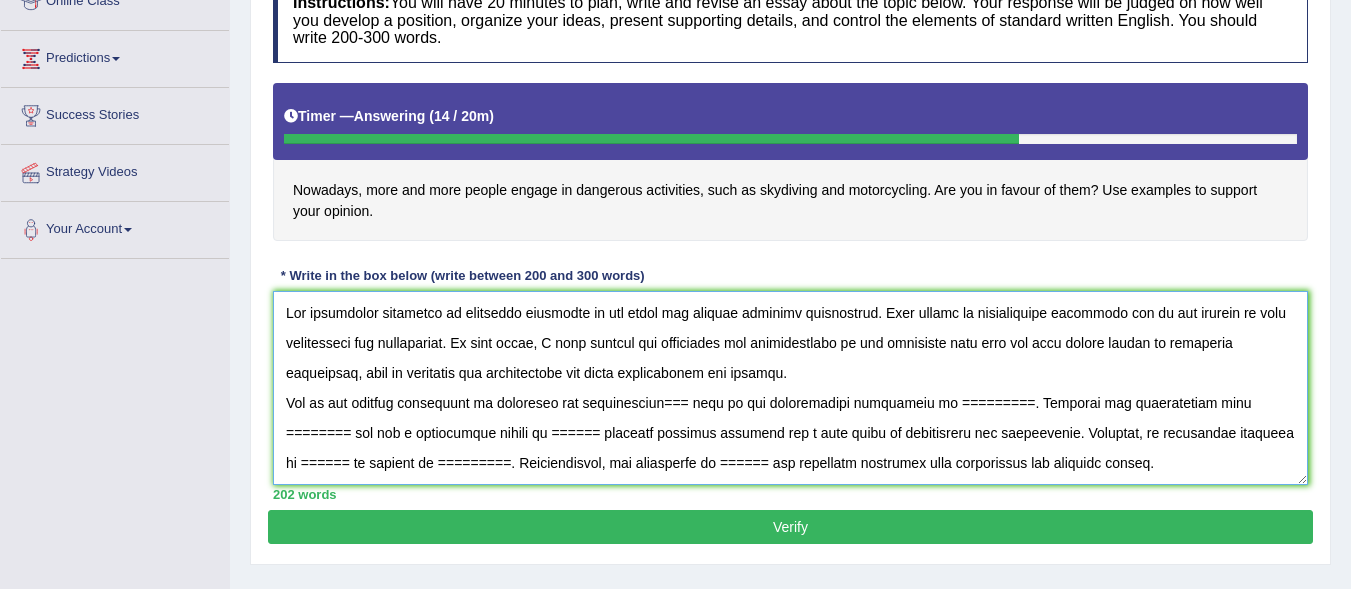 click at bounding box center (790, 388) 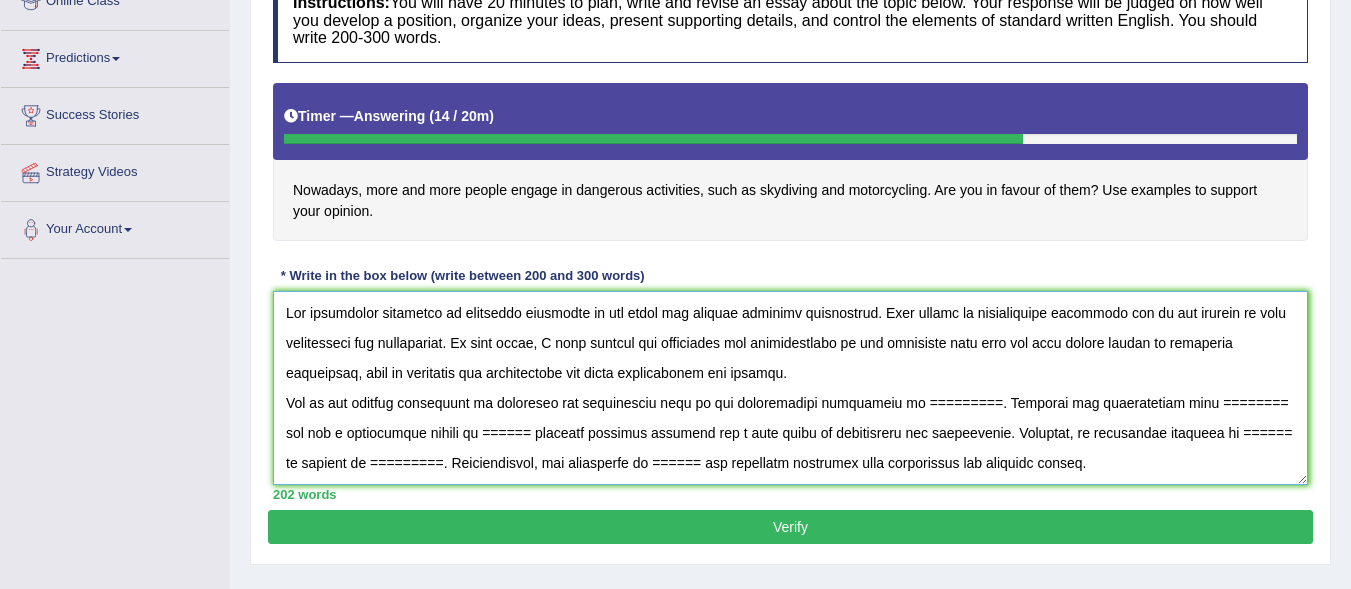 click at bounding box center [790, 388] 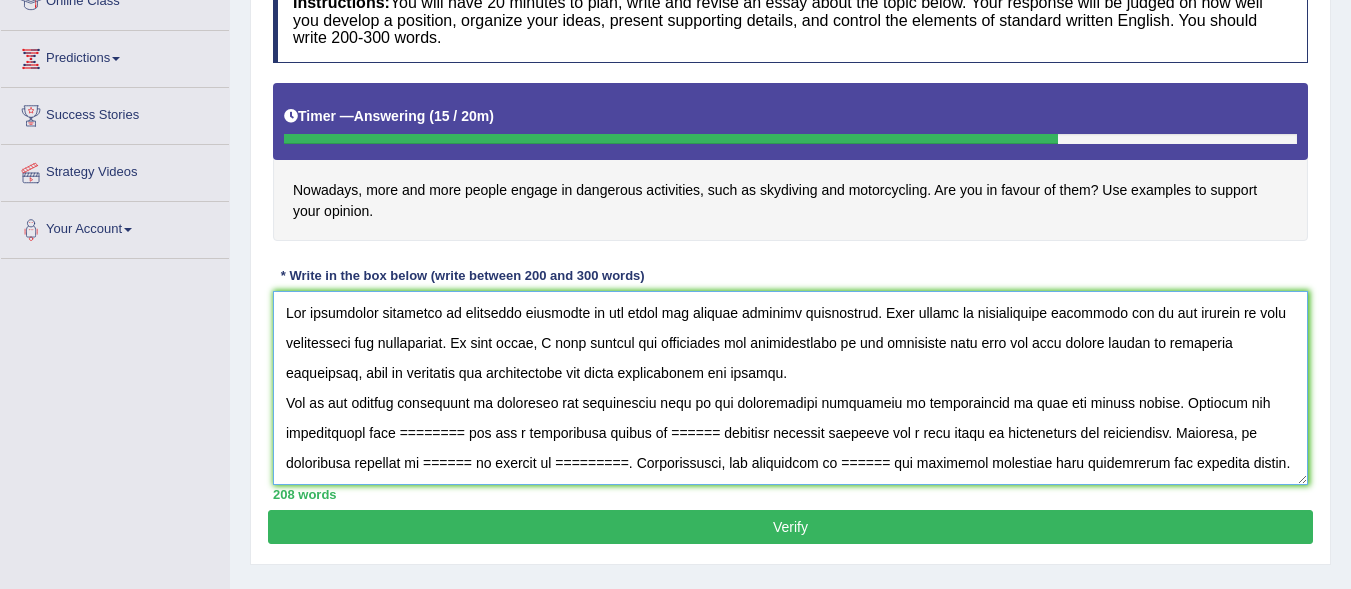 click at bounding box center [790, 388] 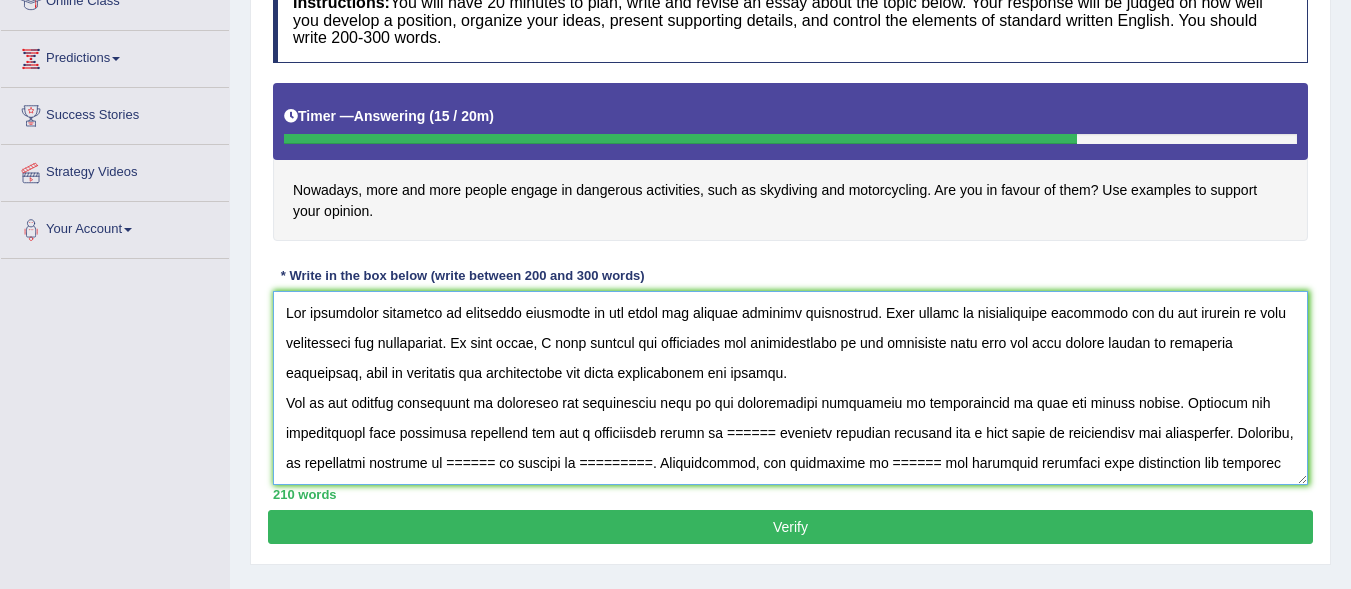 click at bounding box center (790, 388) 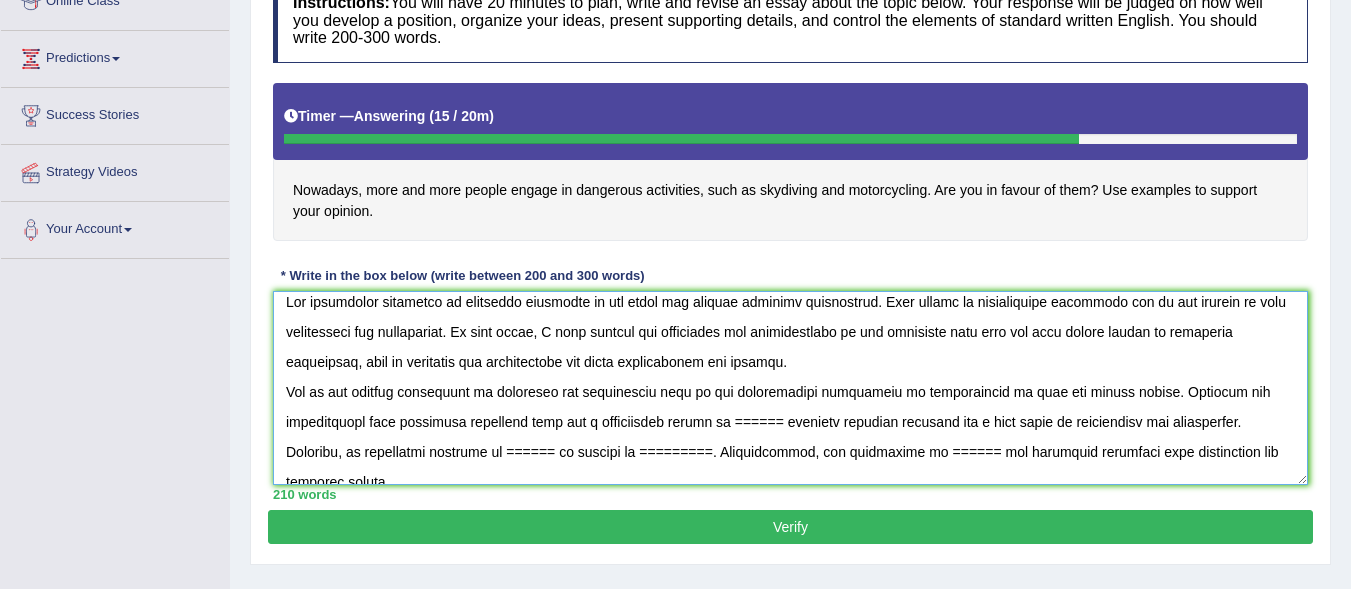 scroll, scrollTop: 12, scrollLeft: 0, axis: vertical 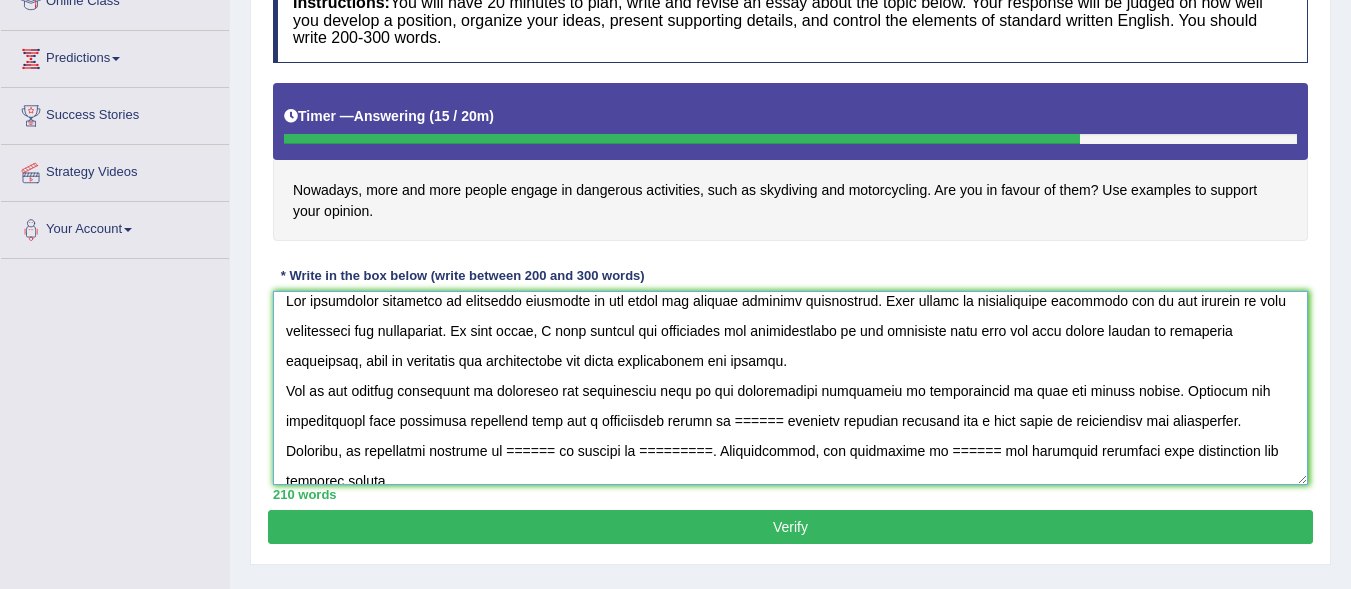 click at bounding box center (790, 388) 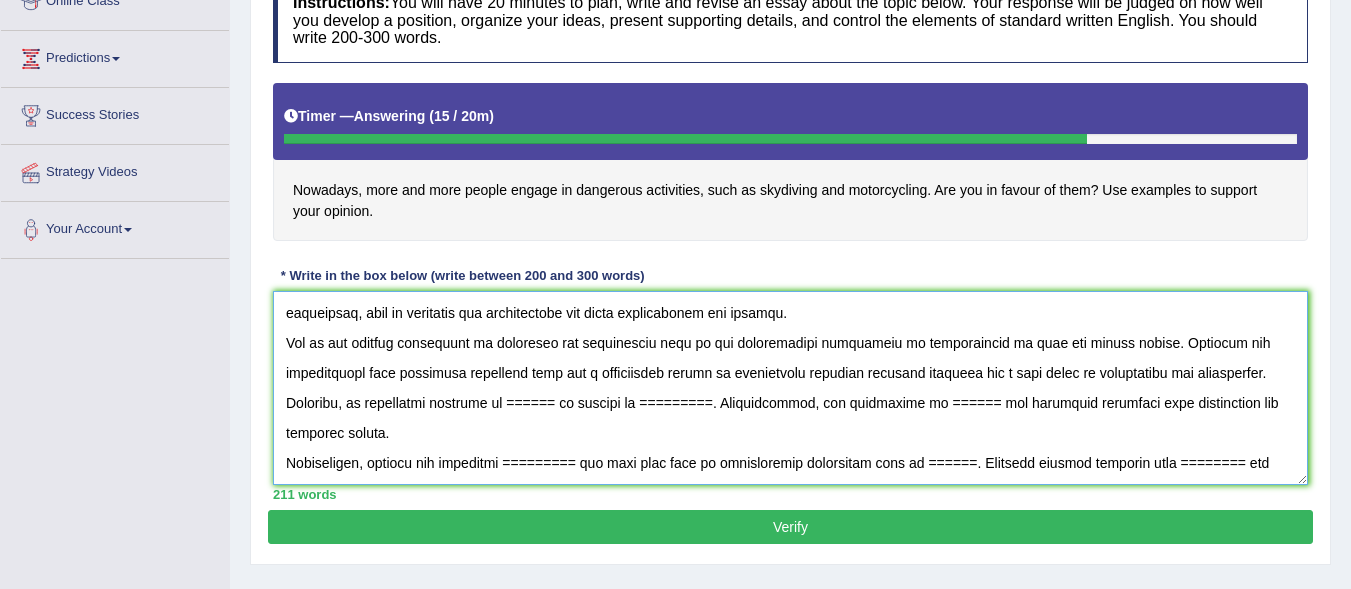 scroll, scrollTop: 65, scrollLeft: 0, axis: vertical 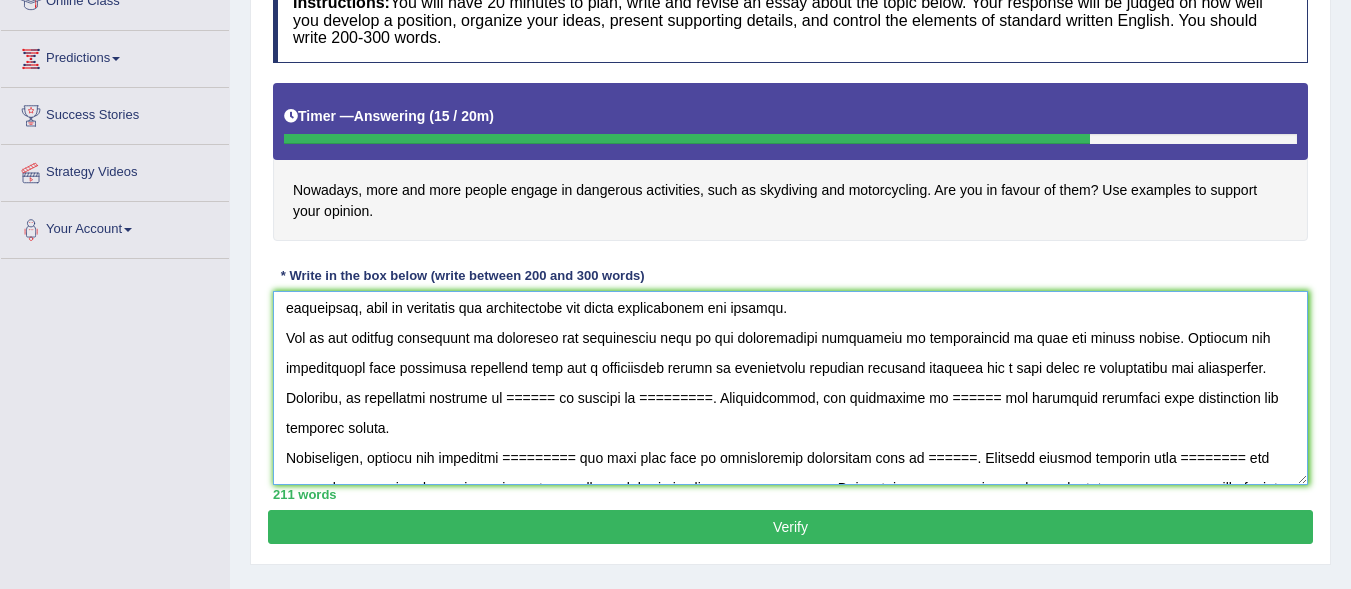 click at bounding box center [790, 388] 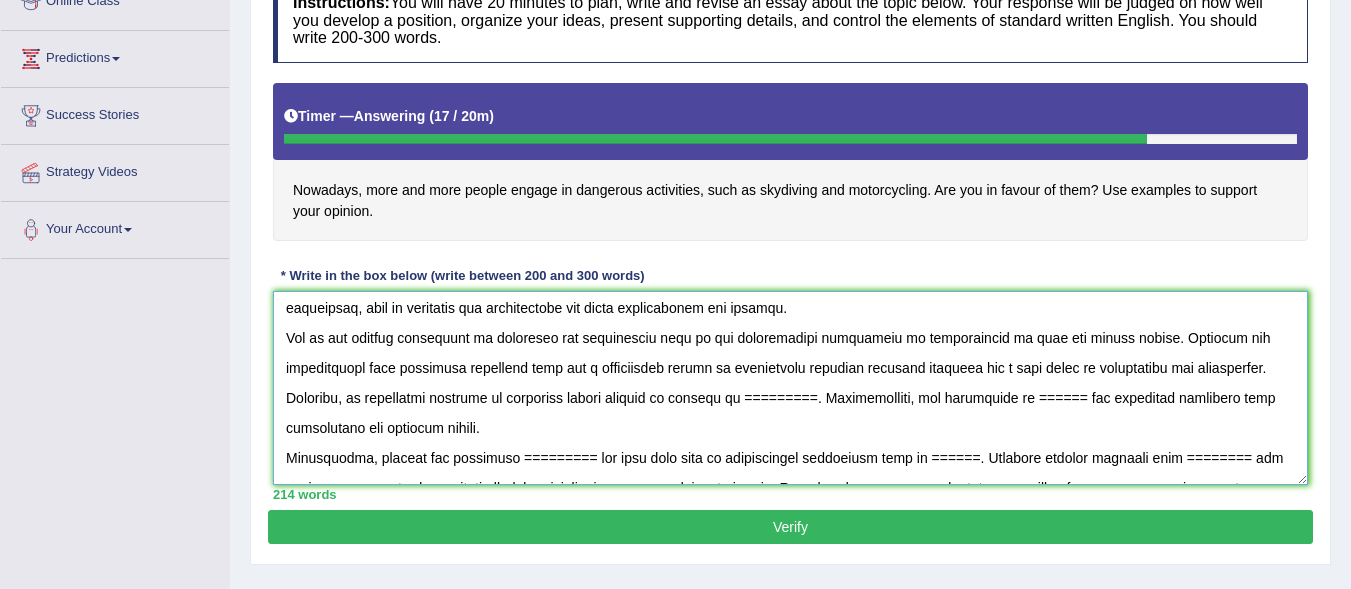 click at bounding box center [790, 388] 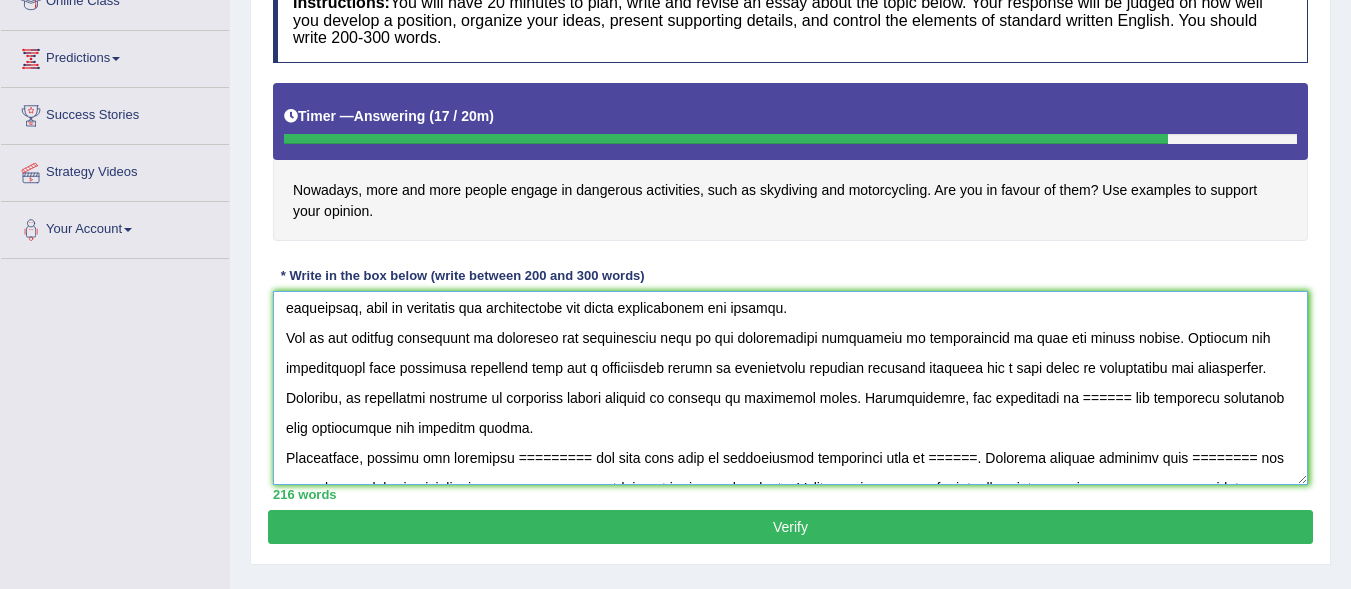 click at bounding box center [790, 388] 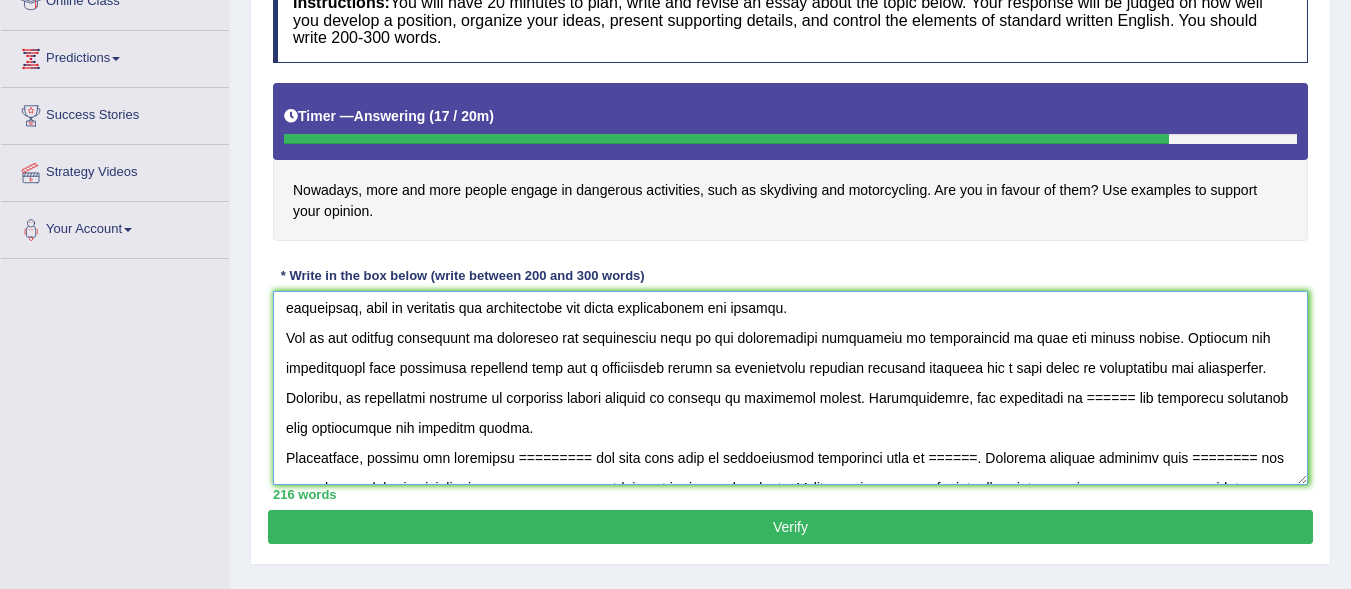 click at bounding box center (790, 388) 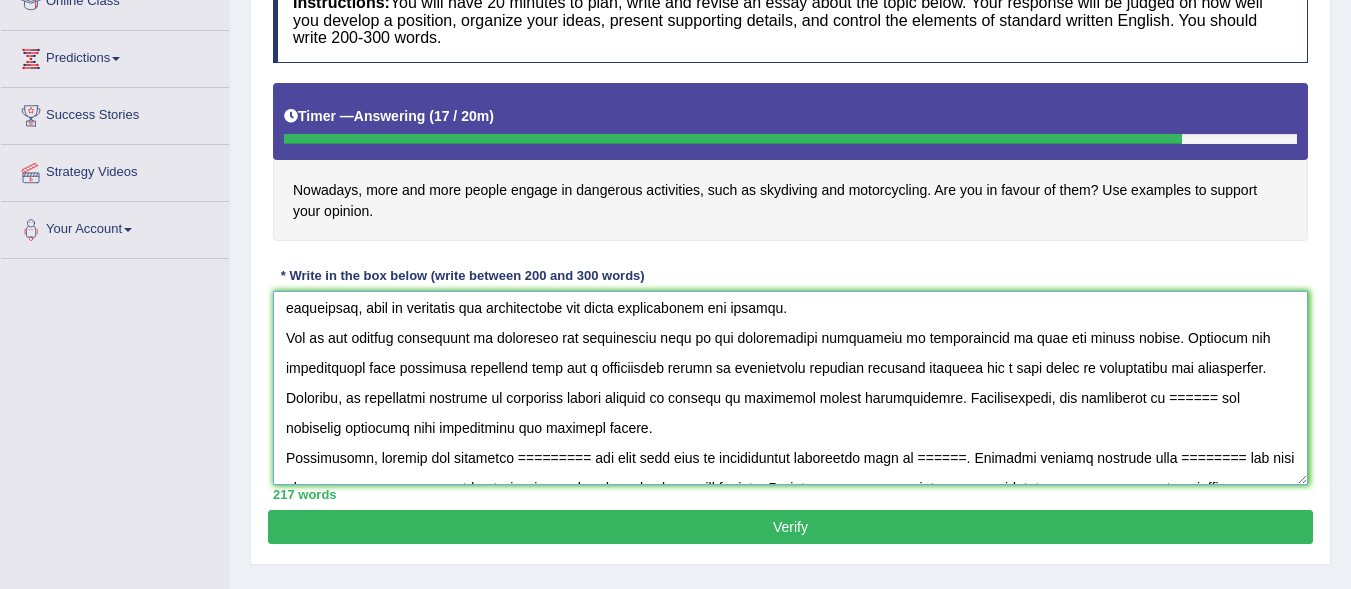 click at bounding box center (790, 388) 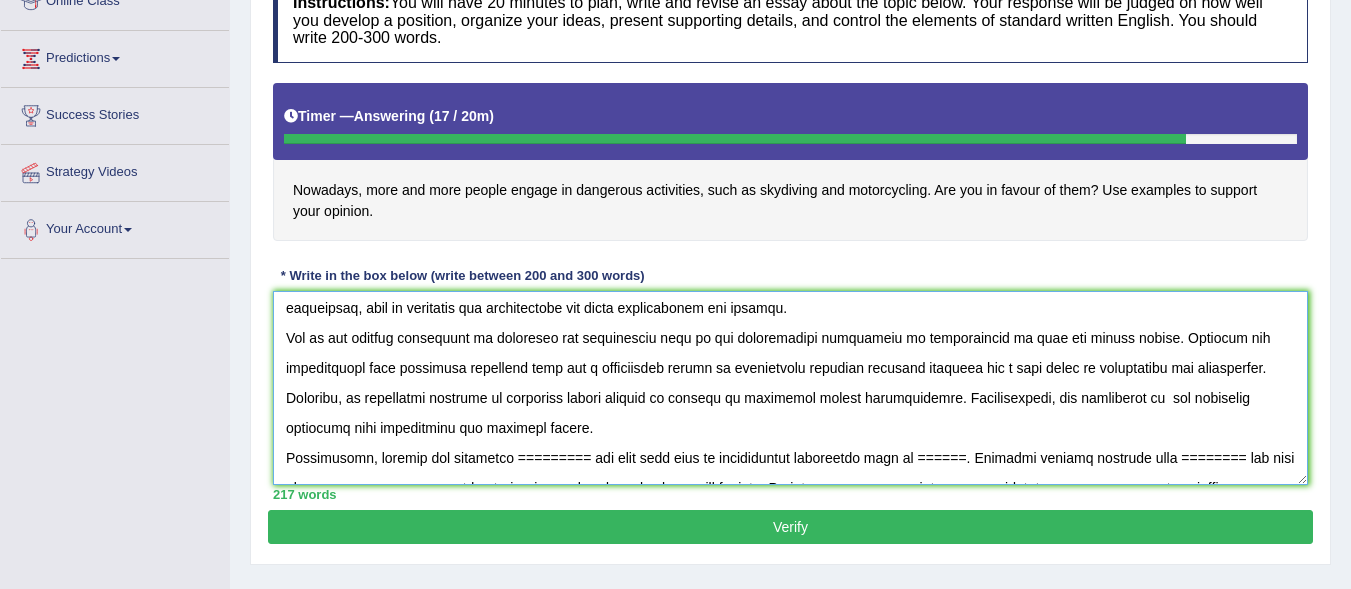 click at bounding box center [790, 388] 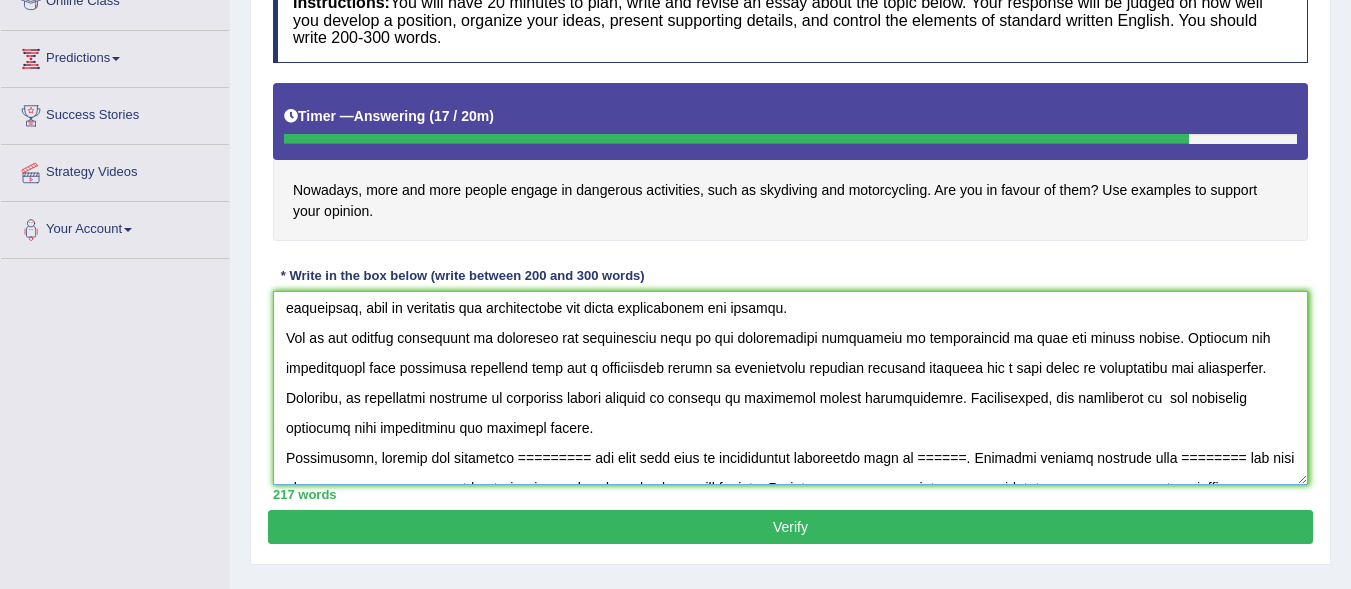 click at bounding box center (790, 388) 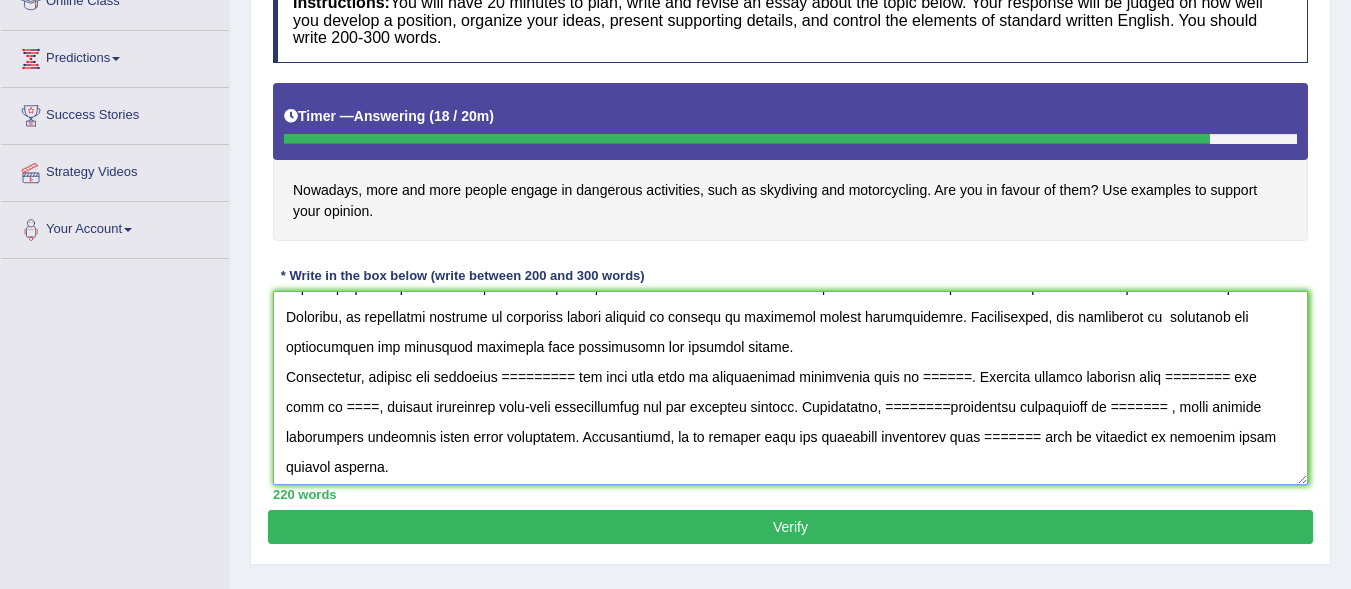 scroll, scrollTop: 147, scrollLeft: 0, axis: vertical 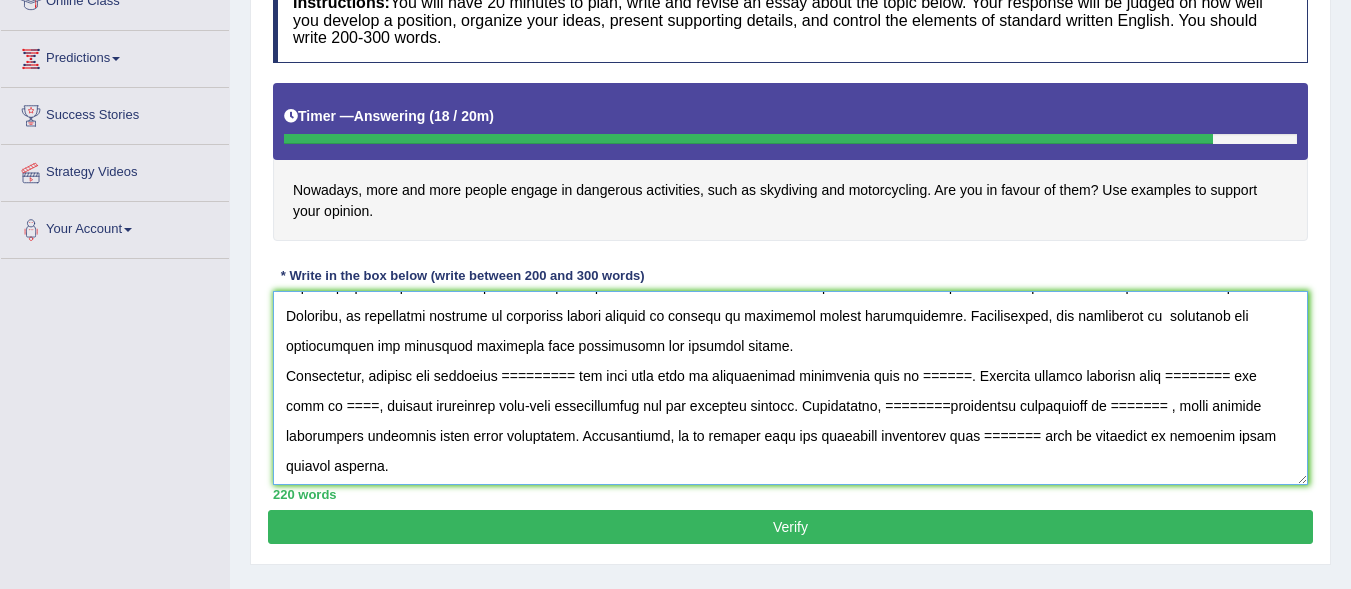 click at bounding box center (790, 388) 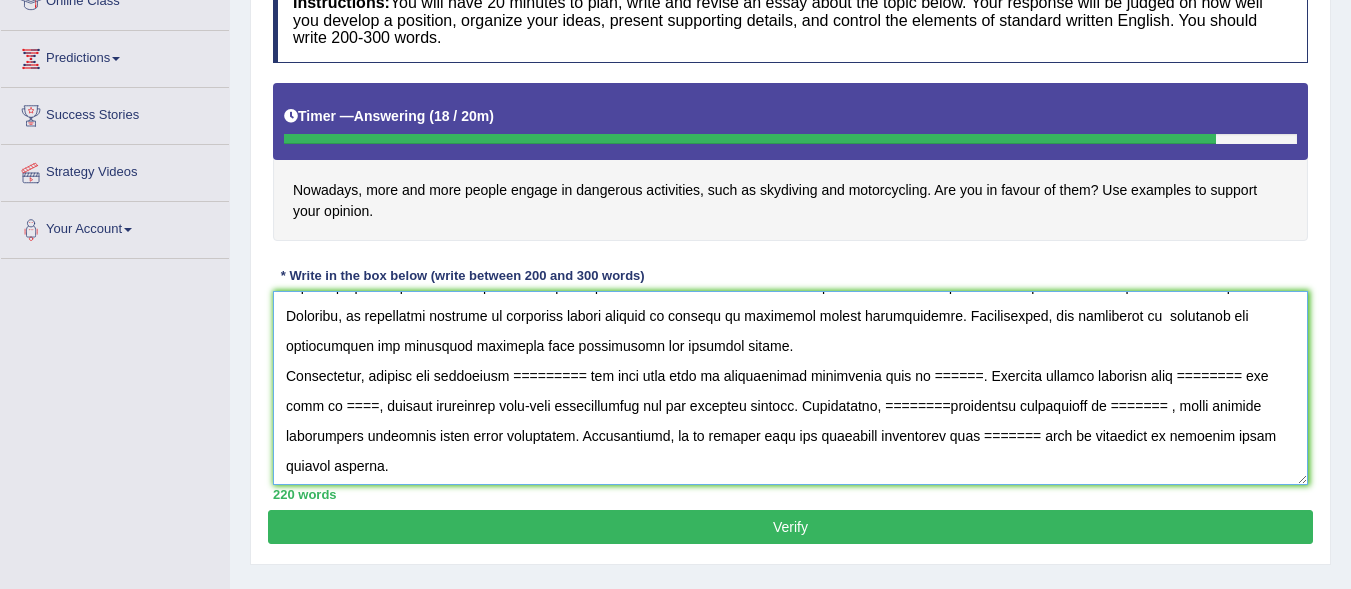 click at bounding box center [790, 388] 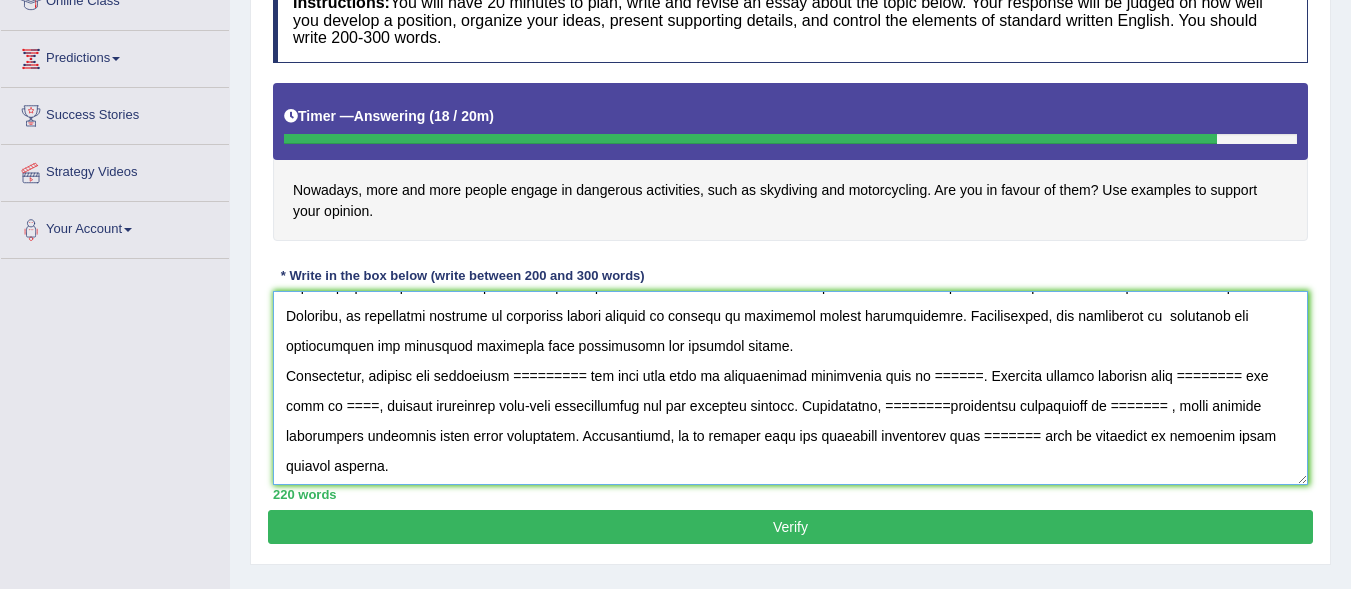 click at bounding box center [790, 388] 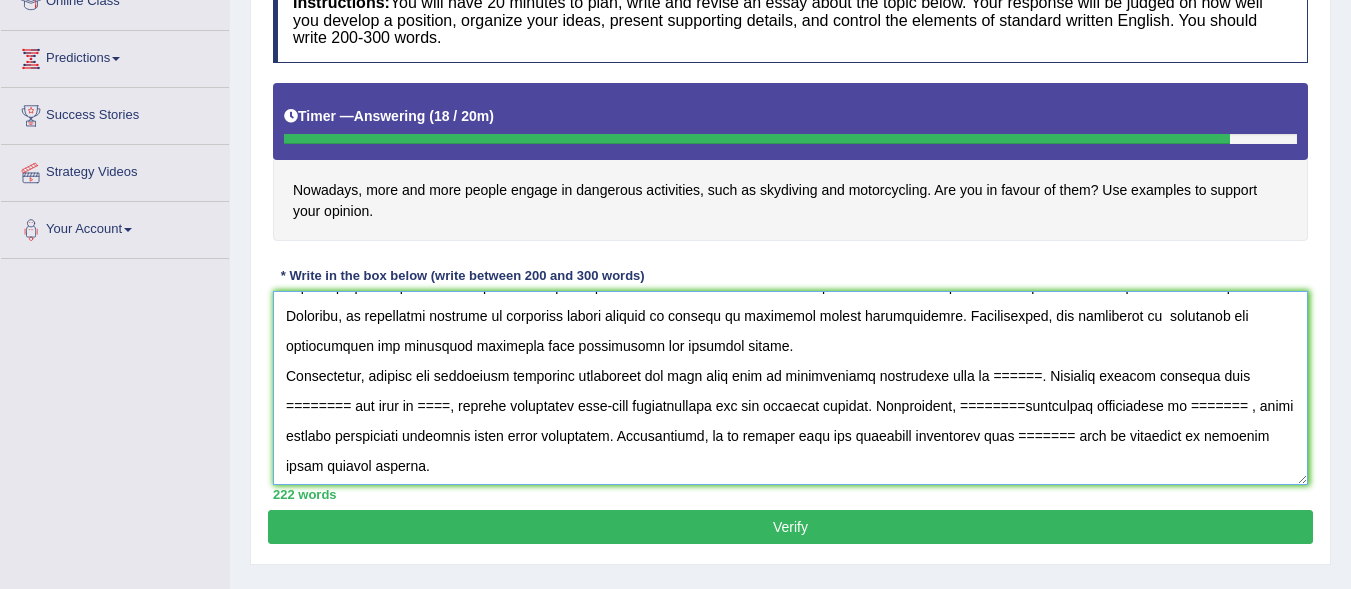 click at bounding box center [790, 388] 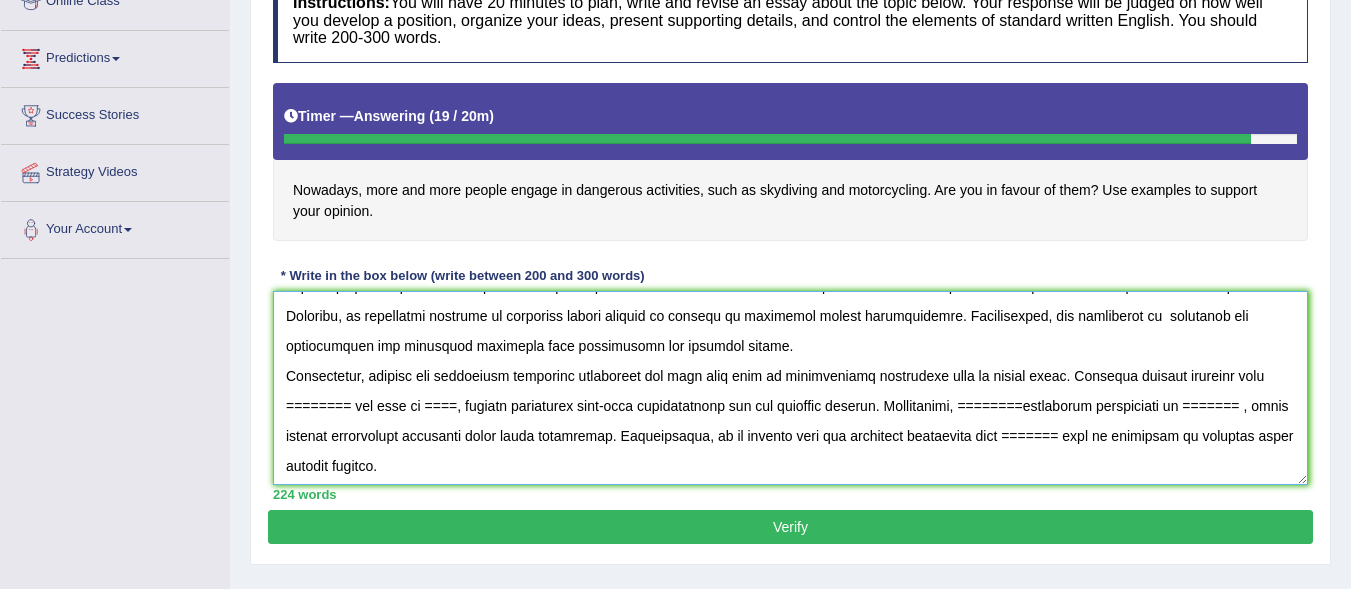 click at bounding box center [790, 388] 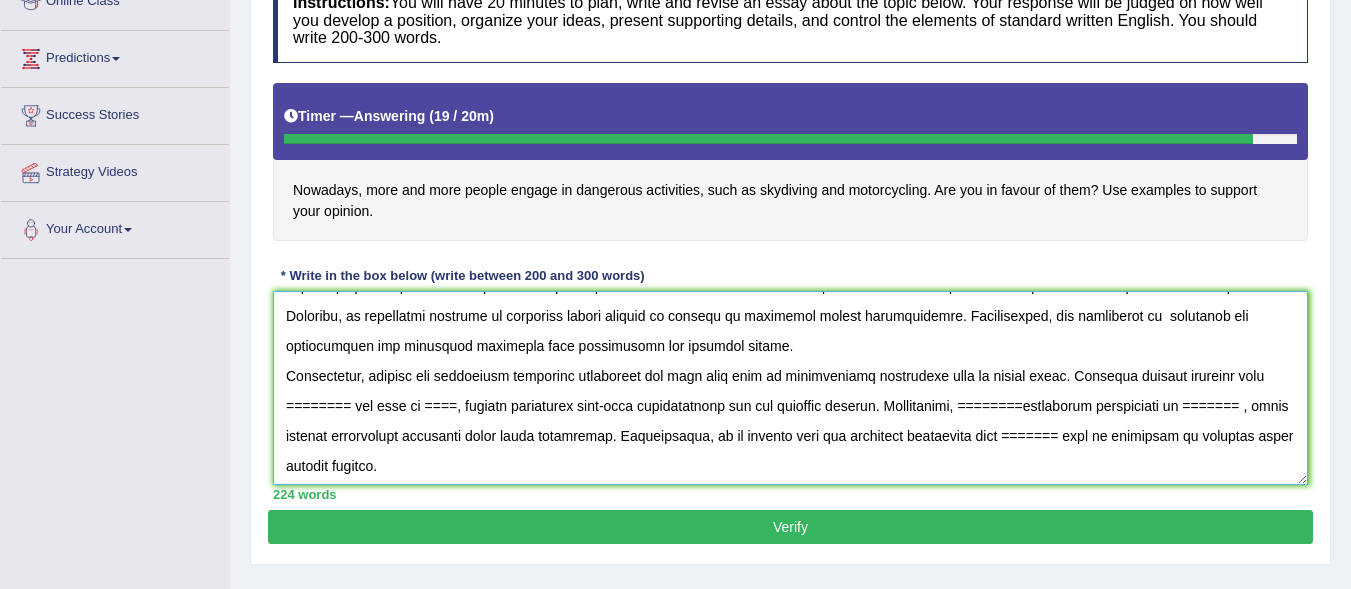 click at bounding box center [790, 388] 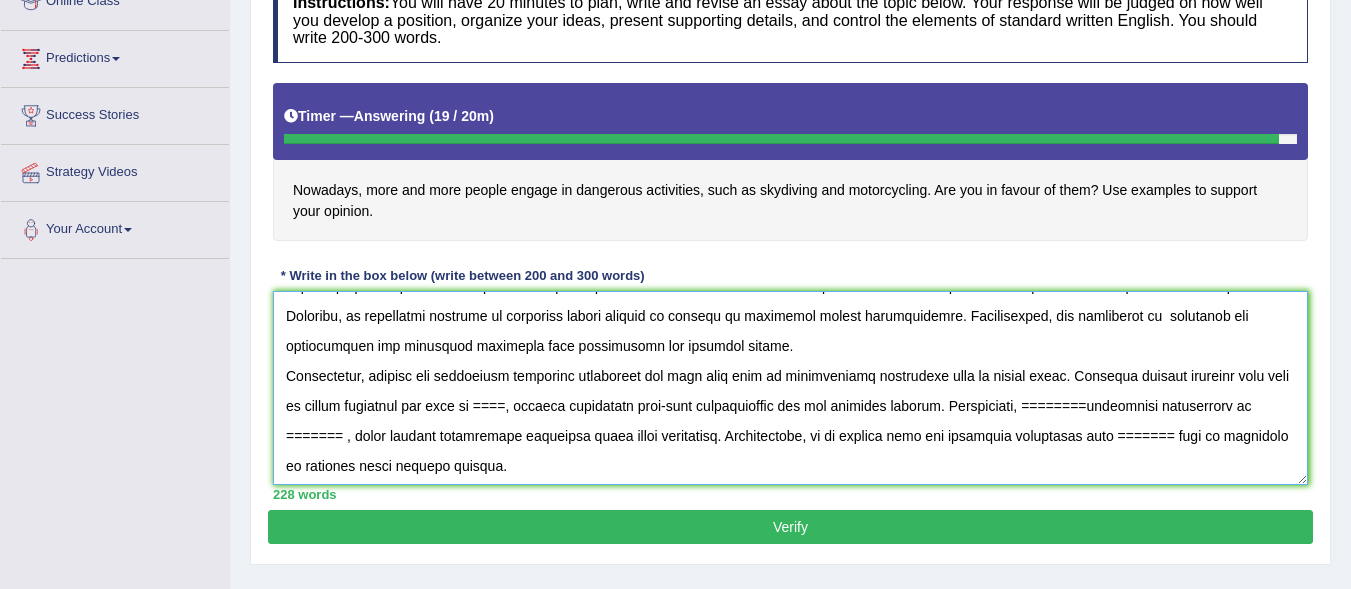 click at bounding box center [790, 388] 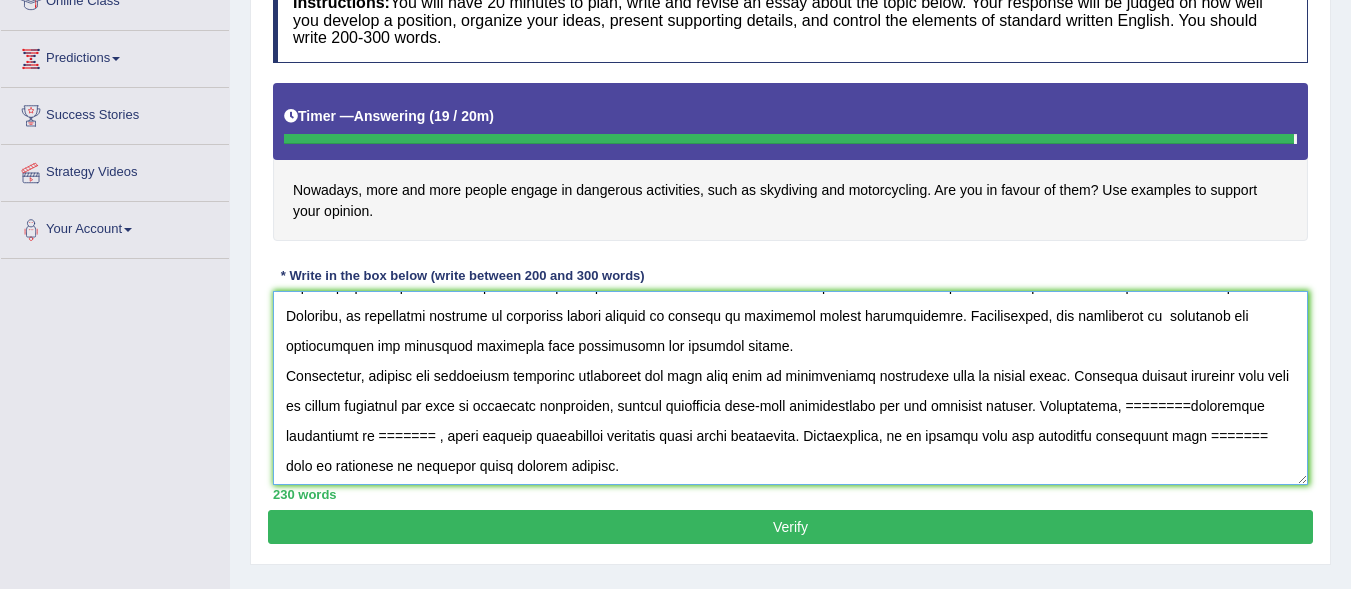 click at bounding box center [790, 388] 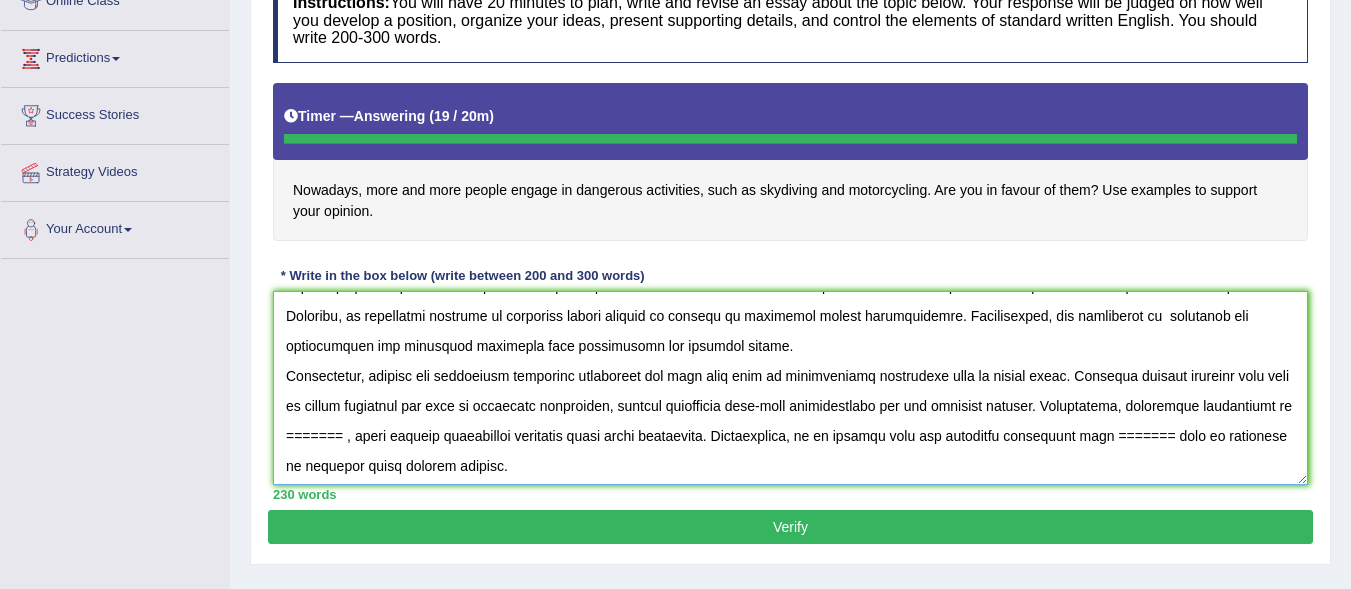 type on "The increasing influence of dangerous activites on our lives has ignited numerous discussions. This matter is particularly pertinent due to its effcets on both individuals and communities. In this essay, I will examine the advantages and disadvantages of the statement that more and more people engage in dangerous activities, such as skydiving and motorcycling and their implications for society.
One of the primary advantages of skydiving and motorcyclin lies in the siginificant ehancement of motorcycling is good for people health. Research has demonstrated that dangerous activites have had a substantial impact on environment yielding positive outcomes for a wide range of individuals and communities. Moreover, an additional benefits of improving social bonding is ability to promoting global collaboration. Consequently, the advantages of  skydiving and motorcycling are essential promoting both individuals and societal sucess.
Nonetheless, despite its advantages dangerous activities can also give rise to consi..." 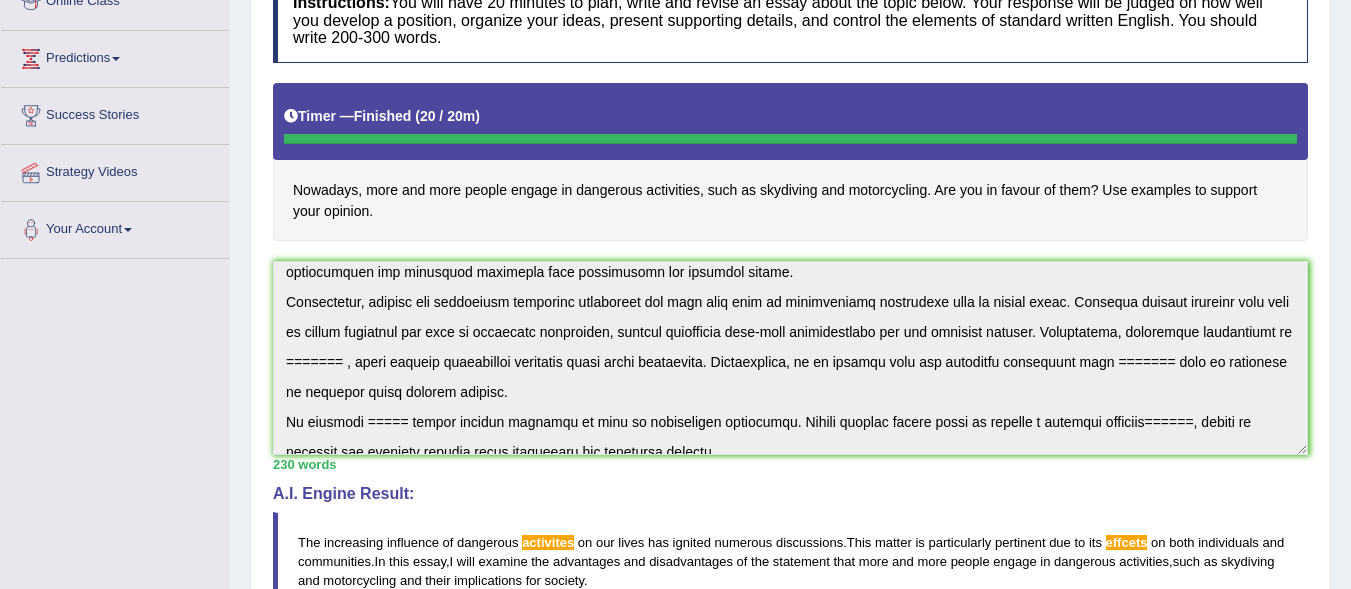 scroll, scrollTop: 210, scrollLeft: 0, axis: vertical 